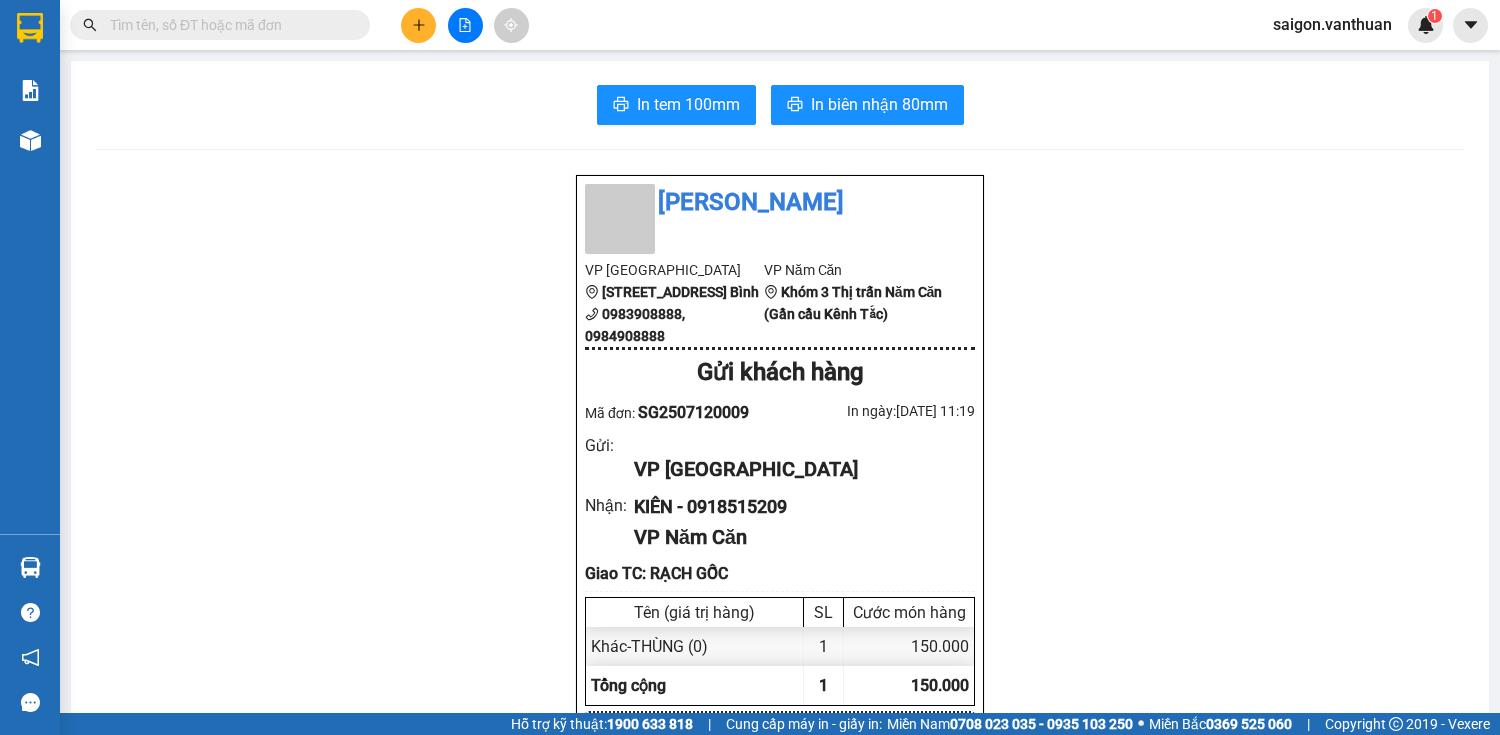 scroll, scrollTop: 0, scrollLeft: 0, axis: both 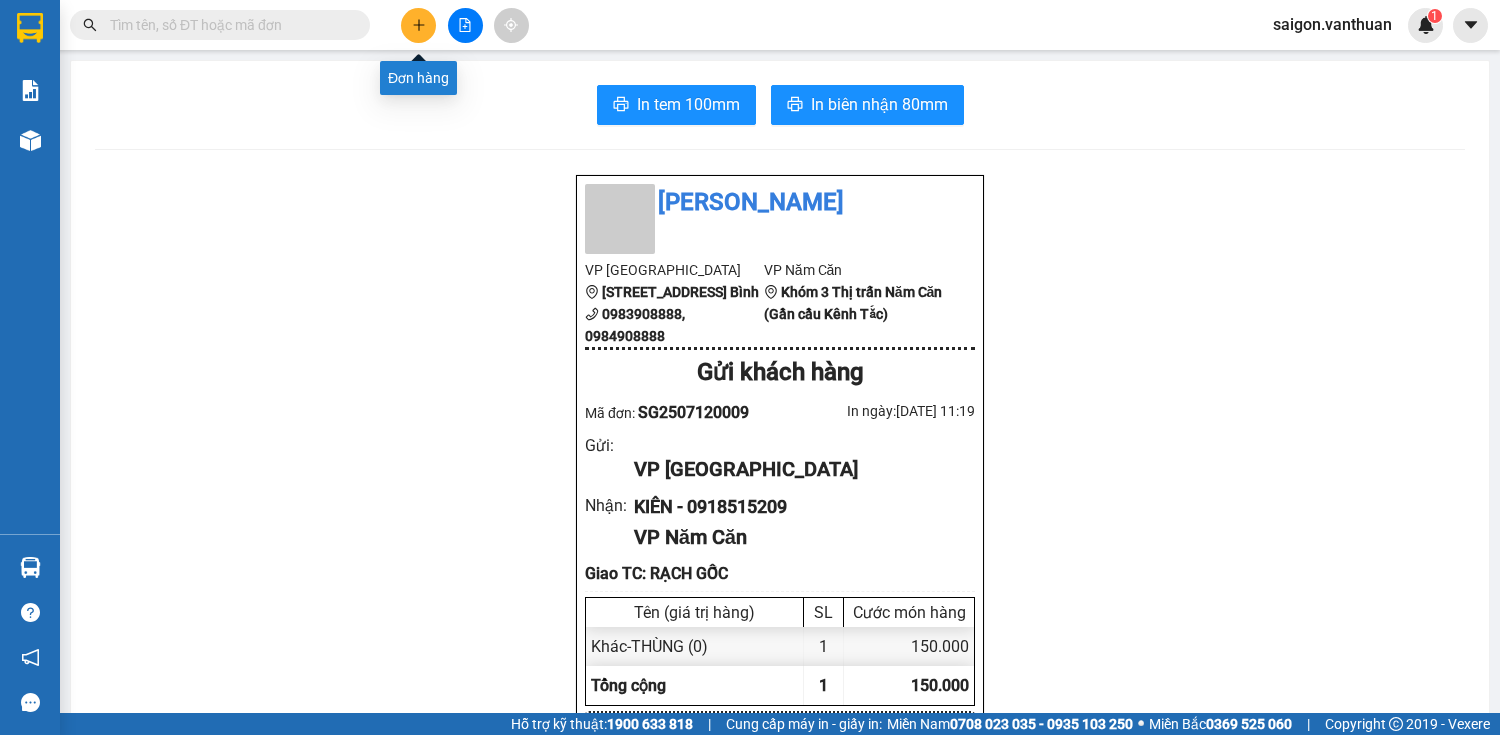 click at bounding box center [418, 25] 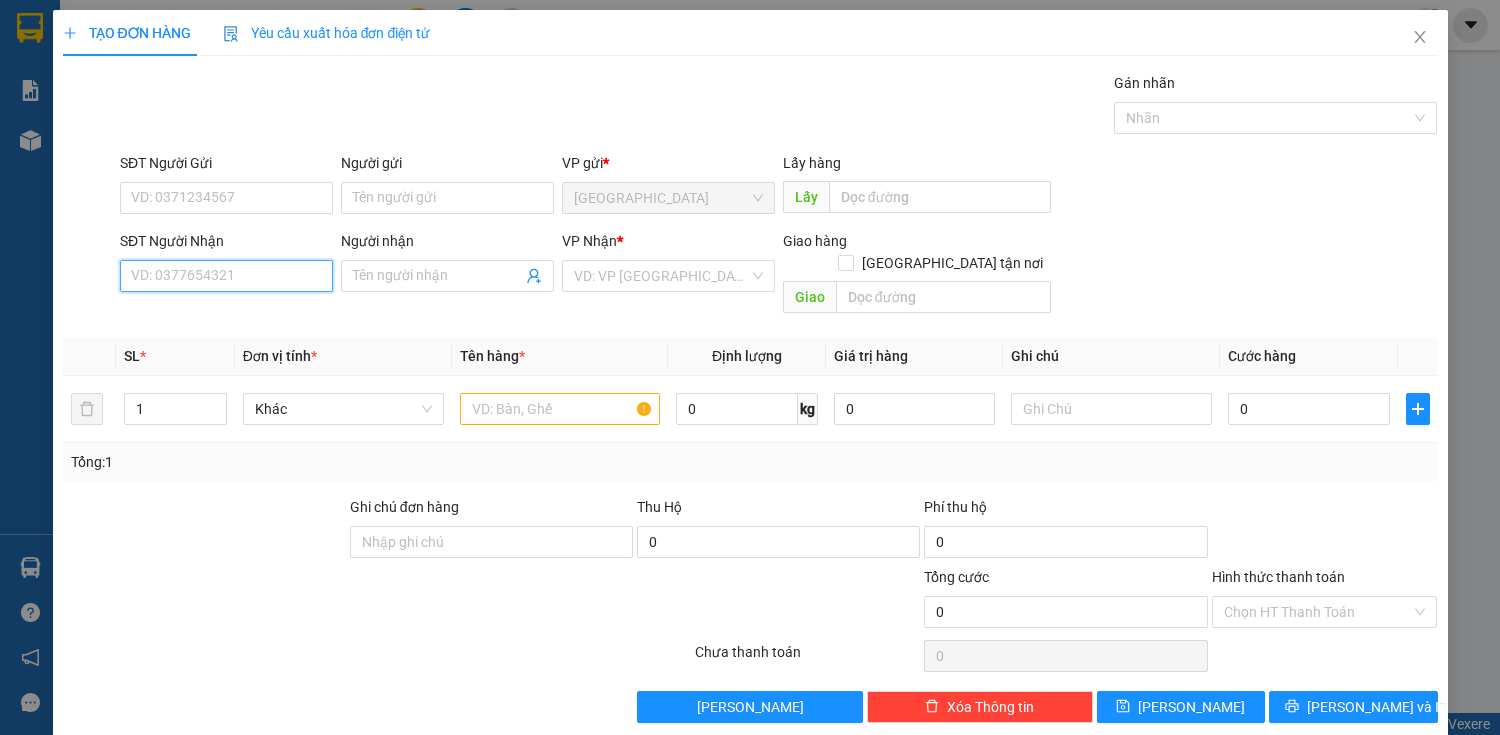 click on "SĐT Người Nhận" at bounding box center [226, 276] 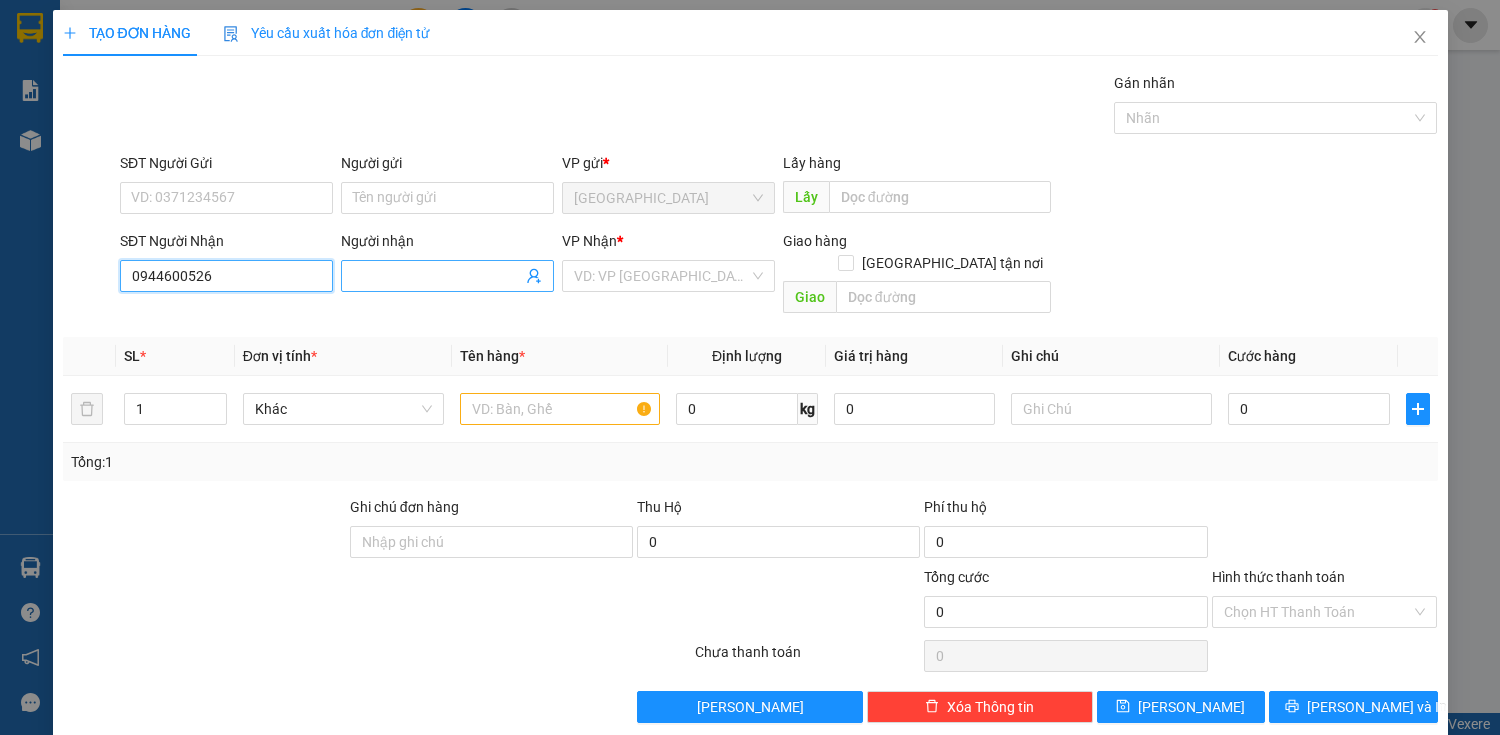 type on "0944600526" 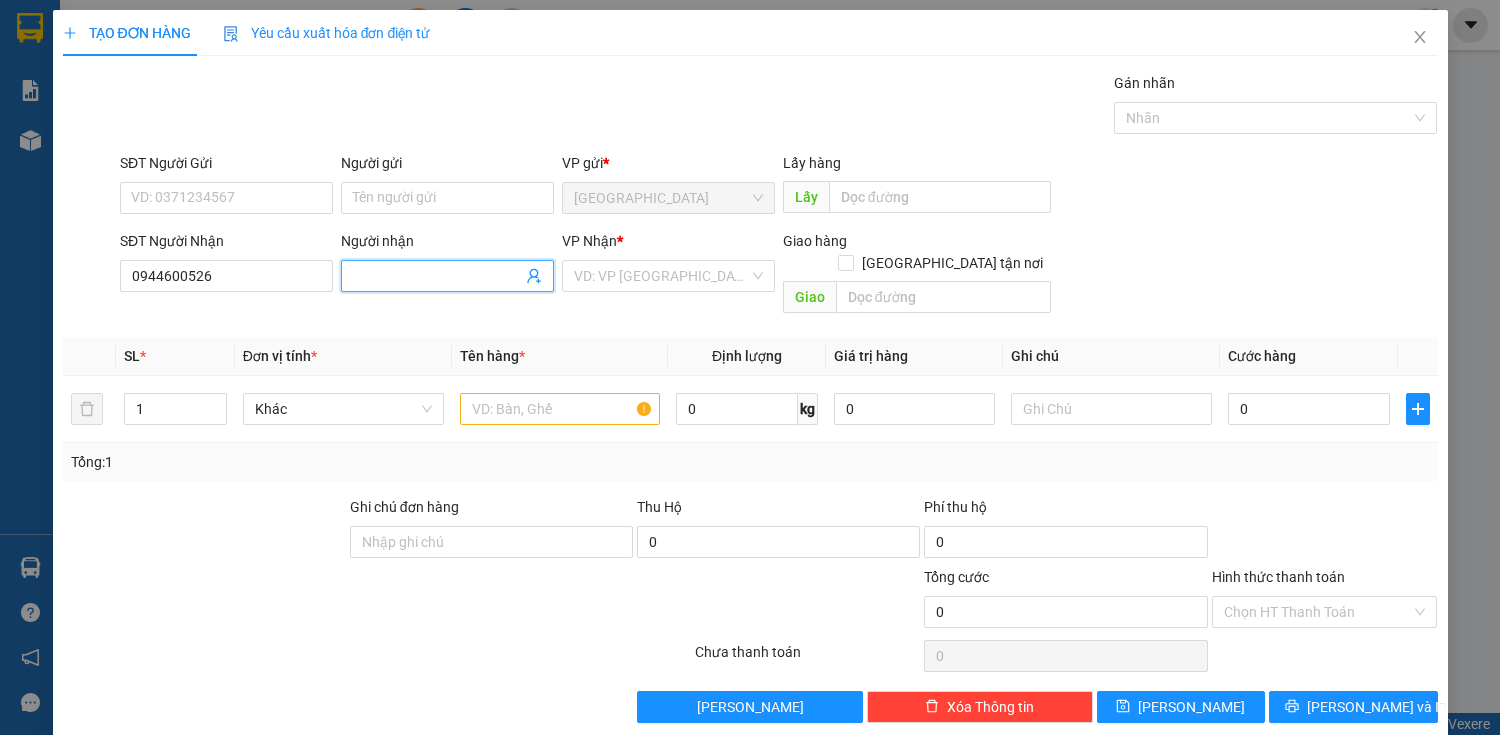 click on "Người nhận" at bounding box center [437, 276] 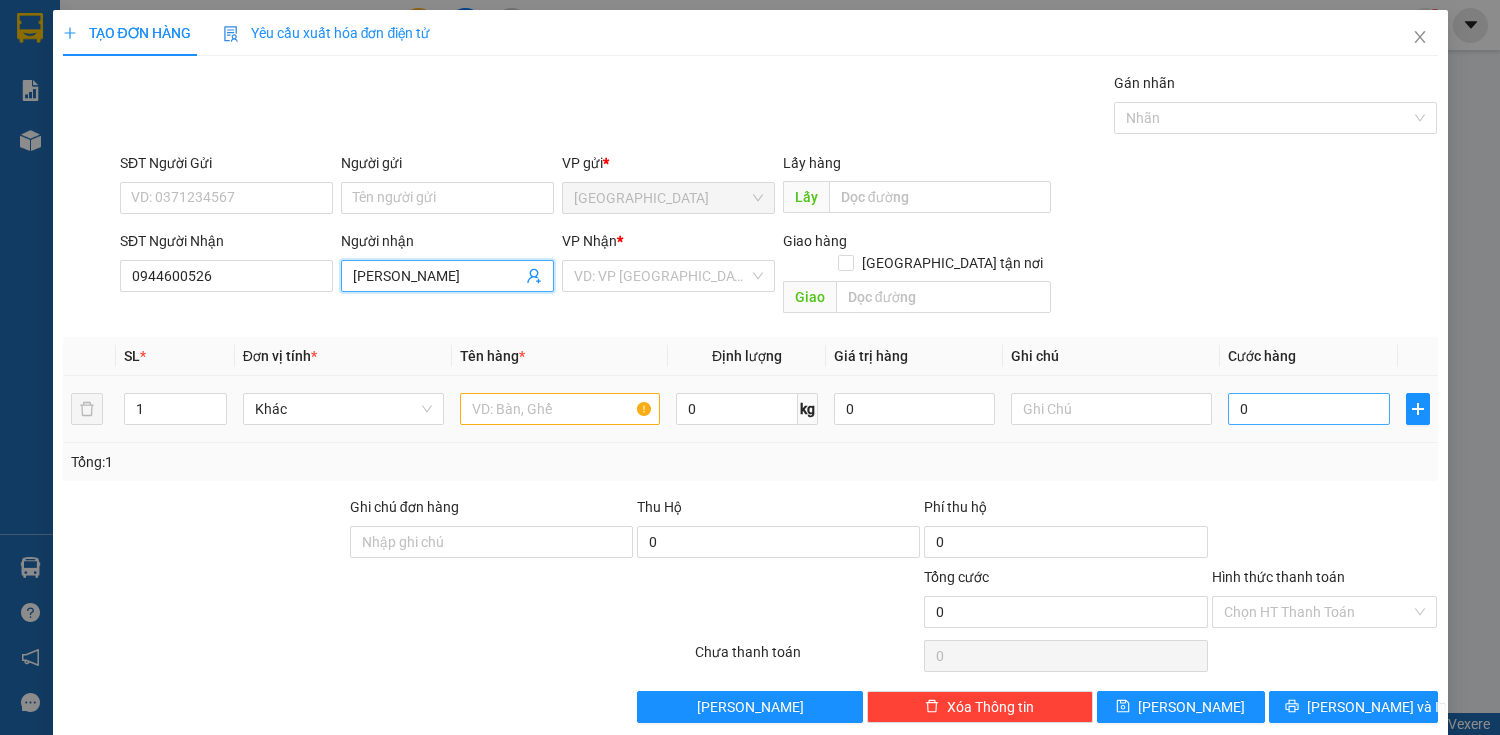 type on "[PERSON_NAME]" 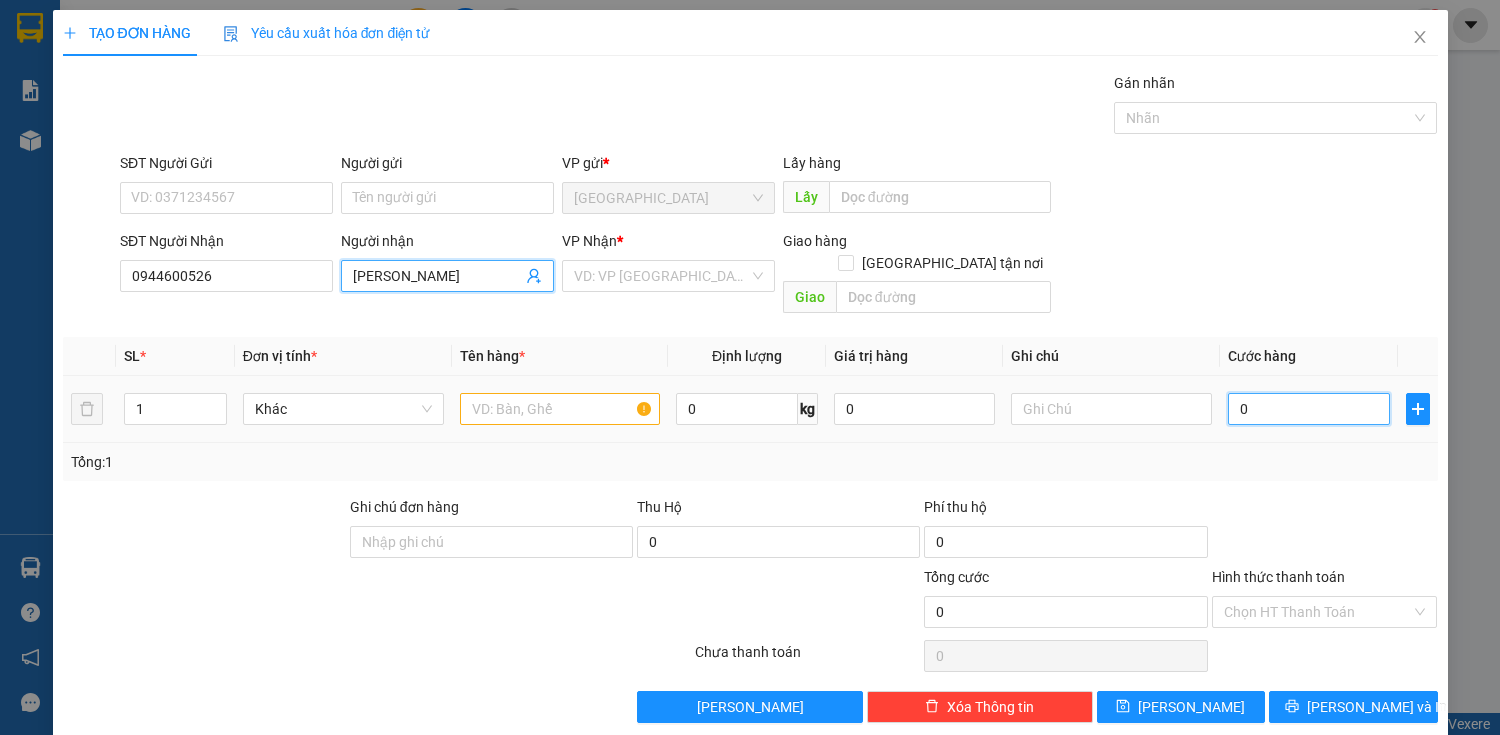 click on "0" at bounding box center (1308, 409) 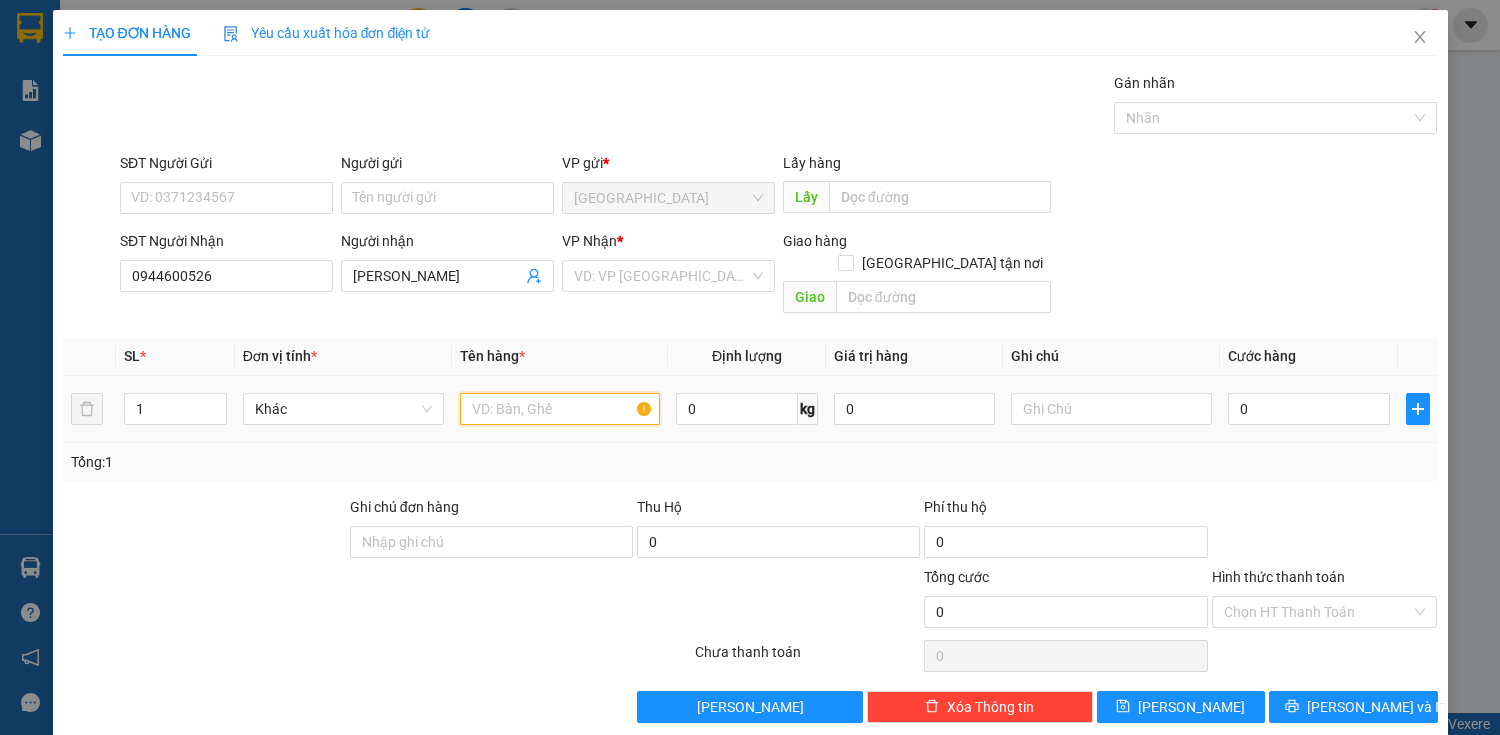 click at bounding box center (560, 409) 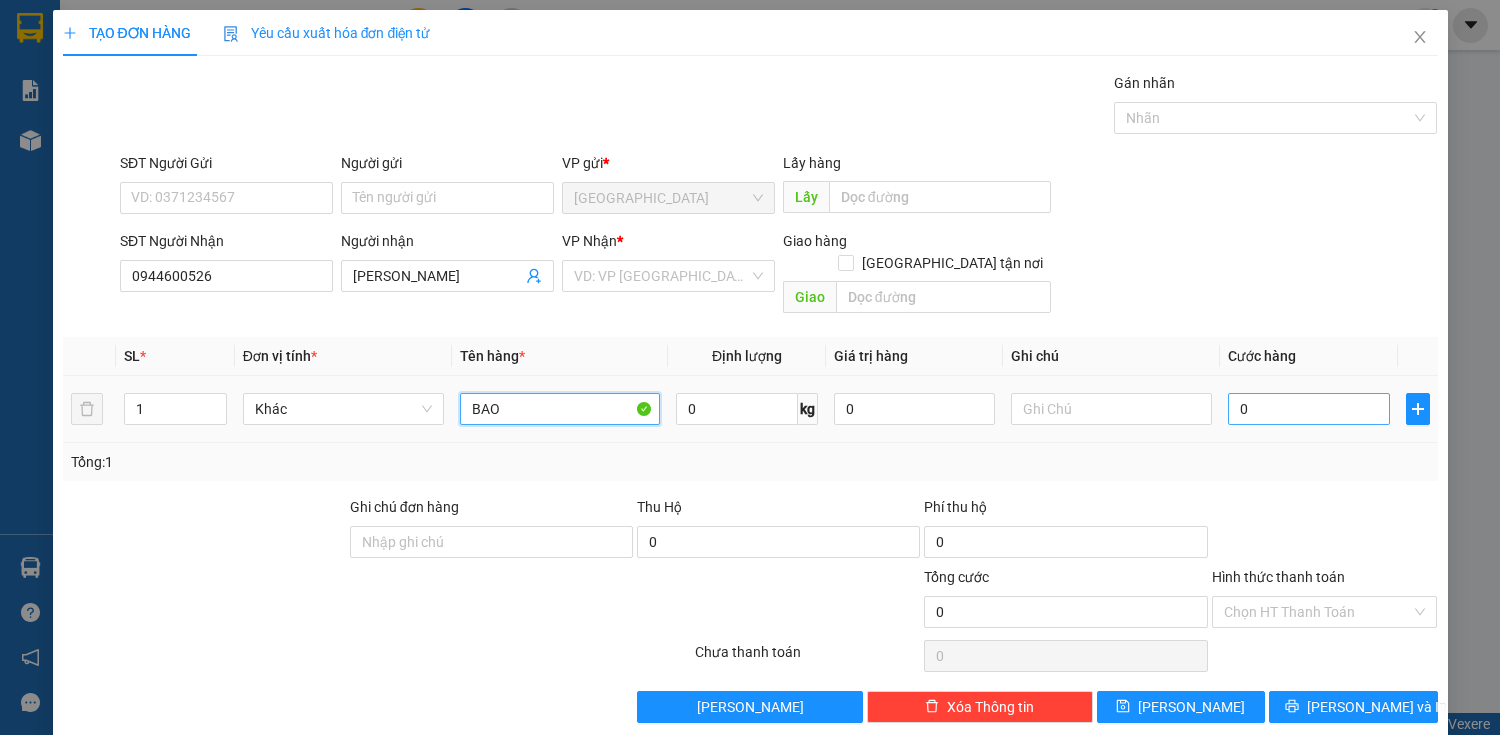 type on "BAO" 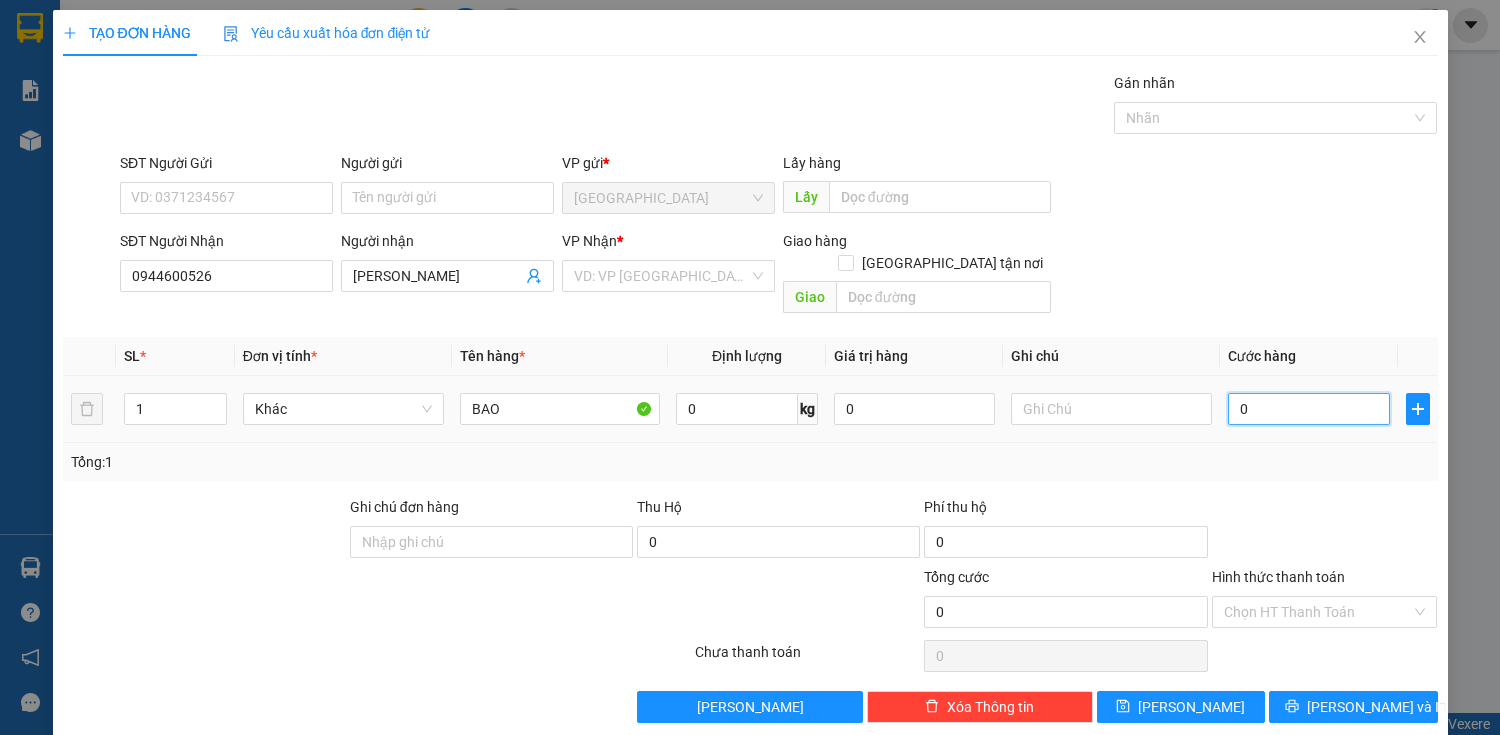 click on "0" at bounding box center (1308, 409) 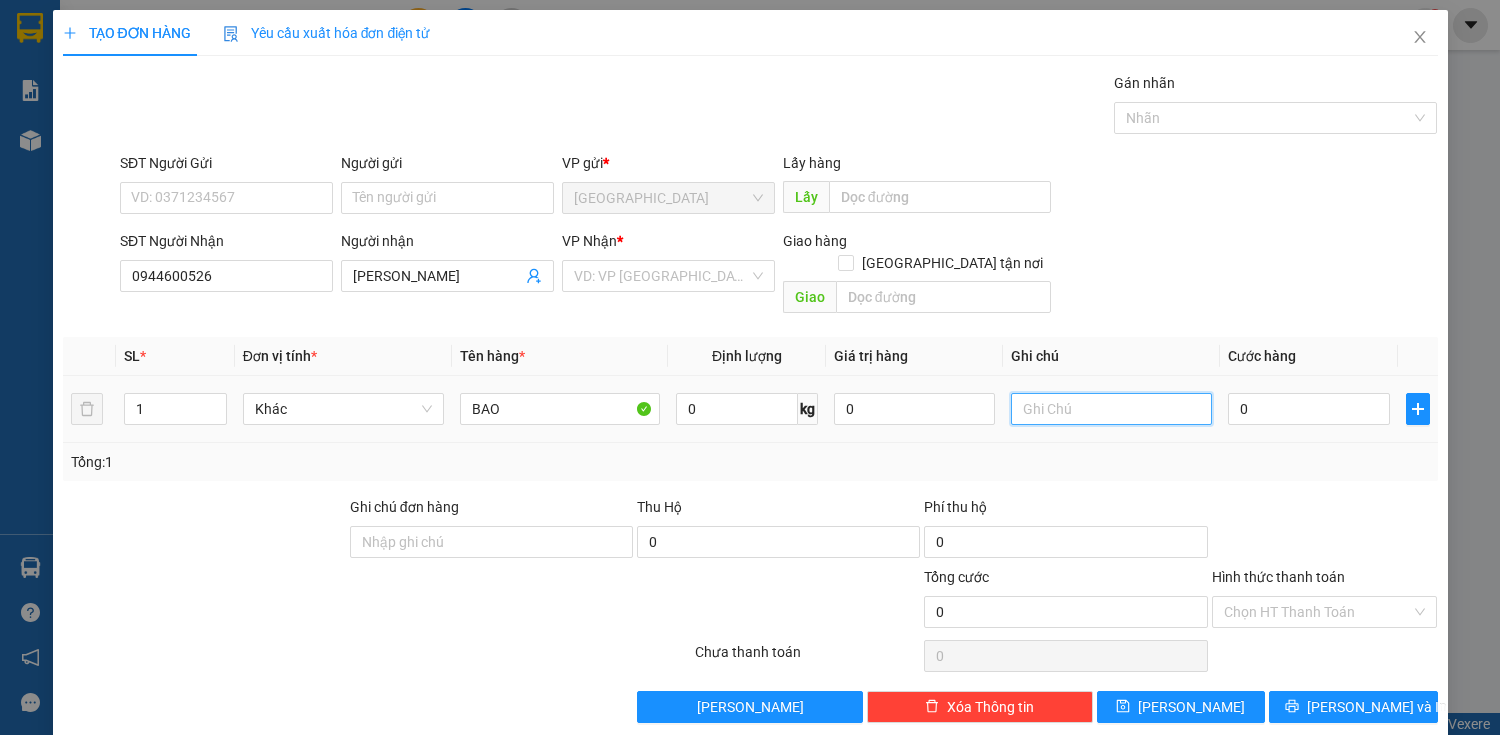 click at bounding box center [1111, 409] 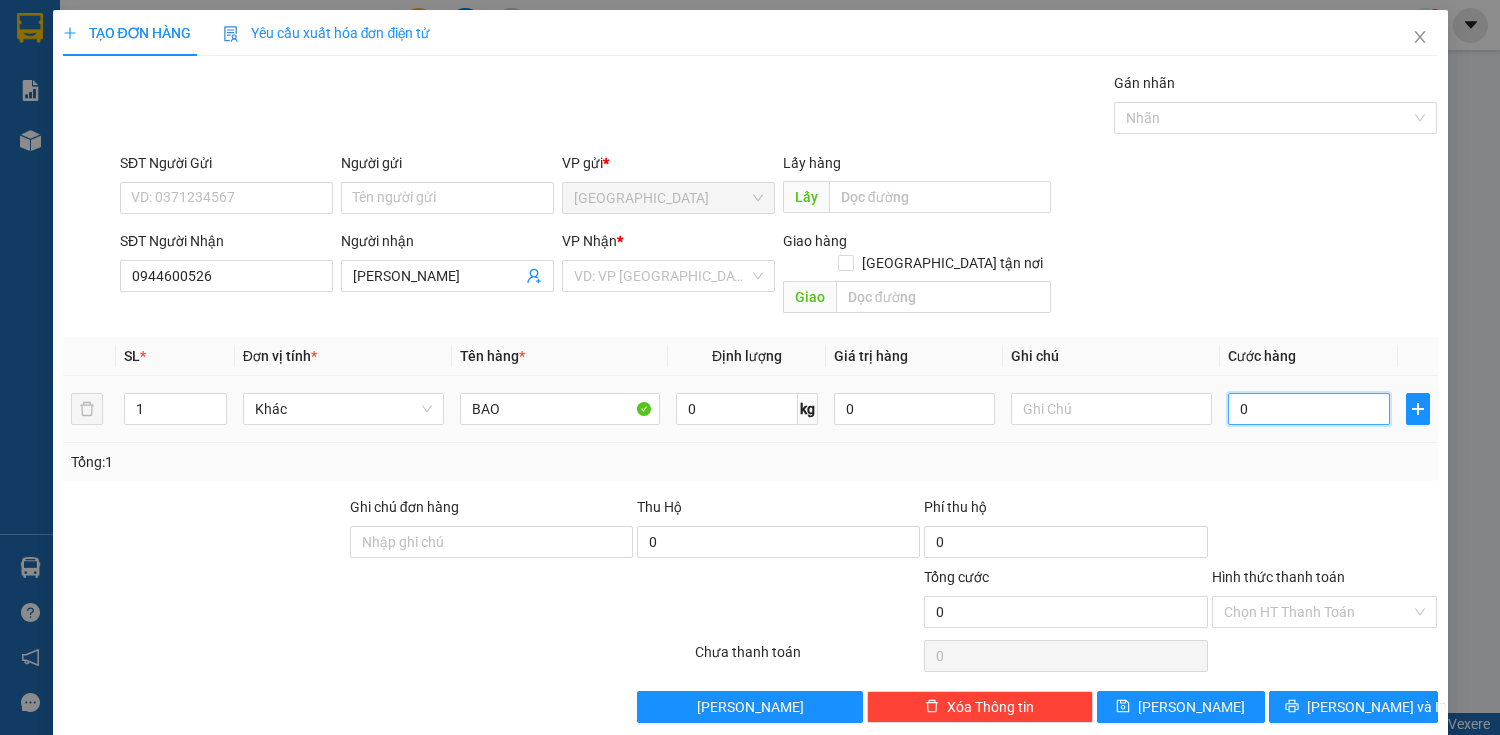 click on "0" at bounding box center [1308, 409] 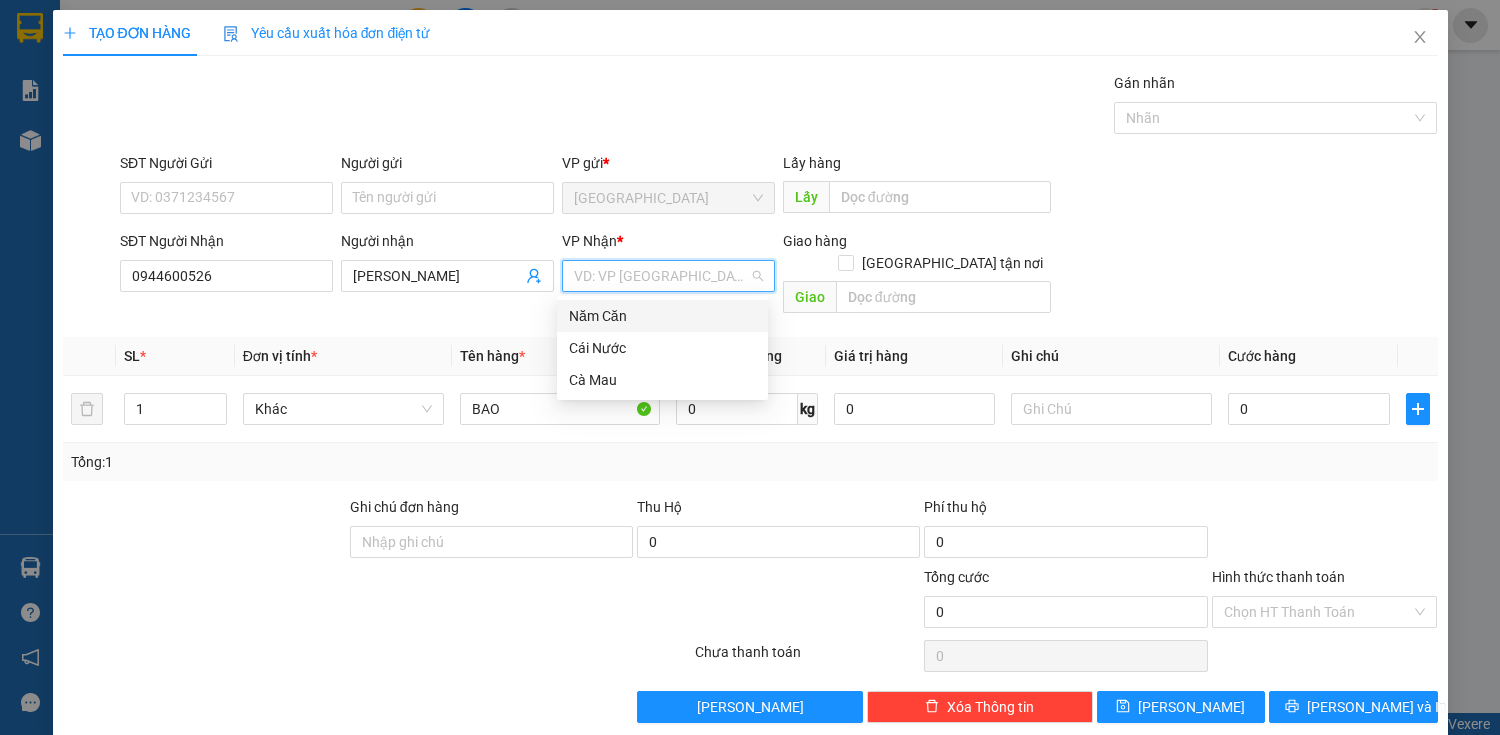 click at bounding box center (661, 276) 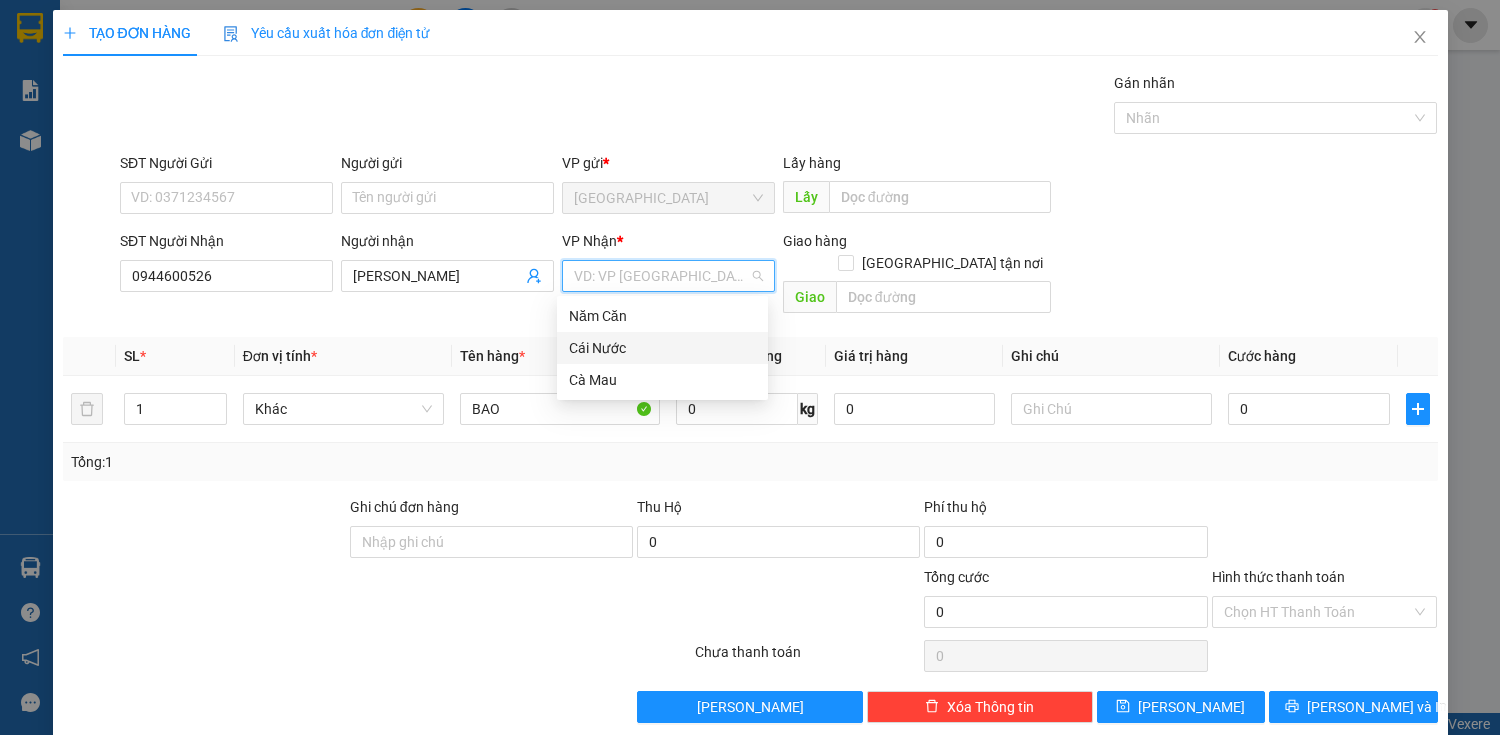 click on "Cái Nước" at bounding box center (662, 348) 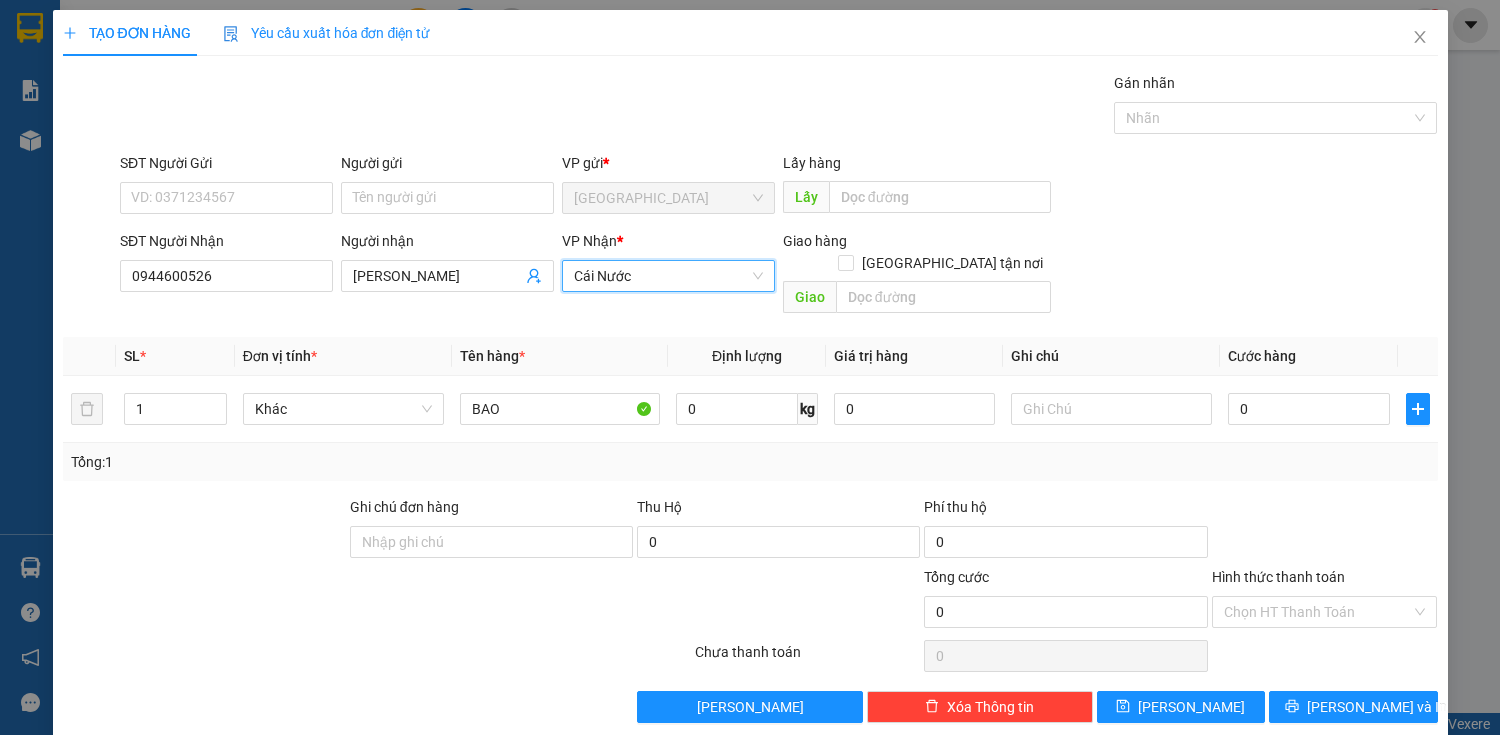 click on "Giao hàng [GEOGRAPHIC_DATA] tận nơi" at bounding box center (917, 241) 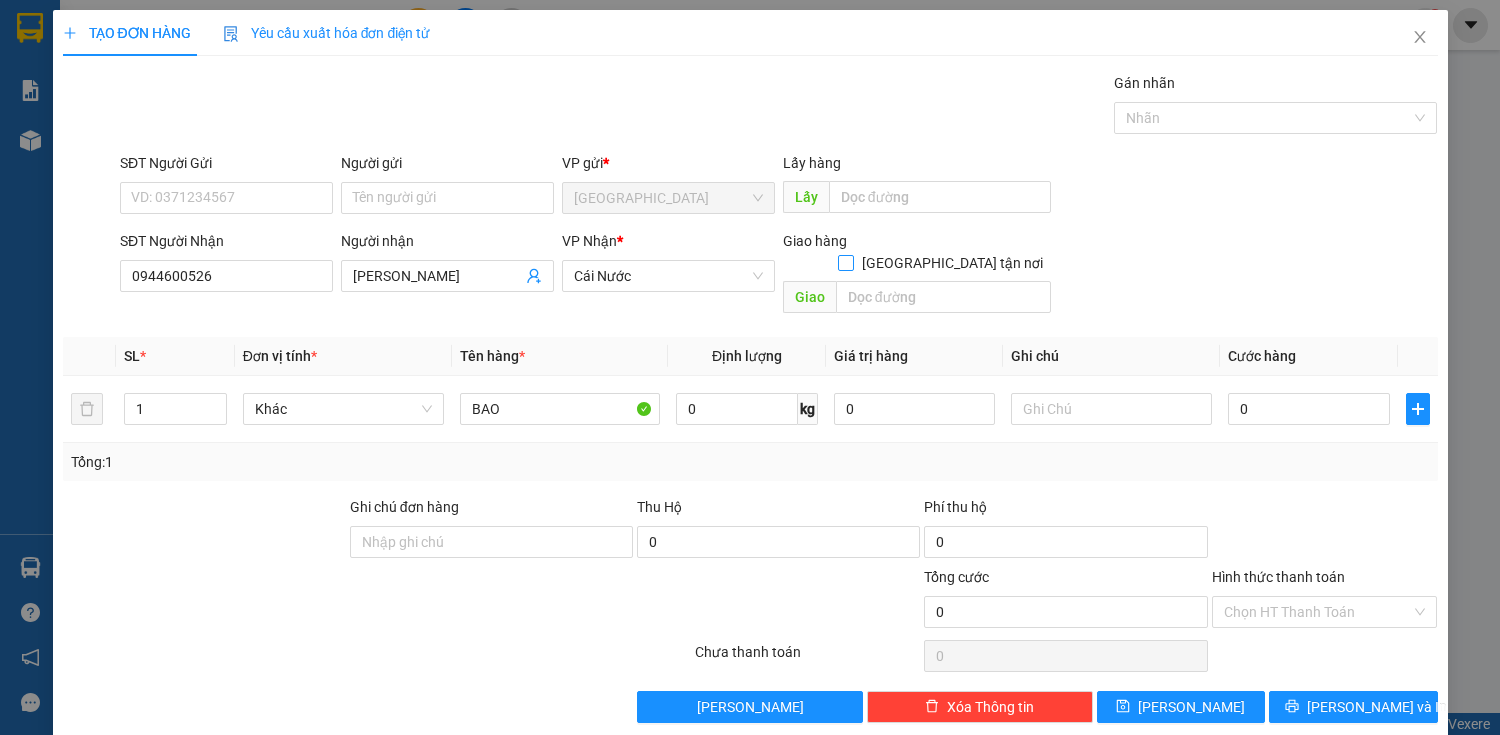 drag, startPoint x: 941, startPoint y: 244, endPoint x: 943, endPoint y: 262, distance: 18.110771 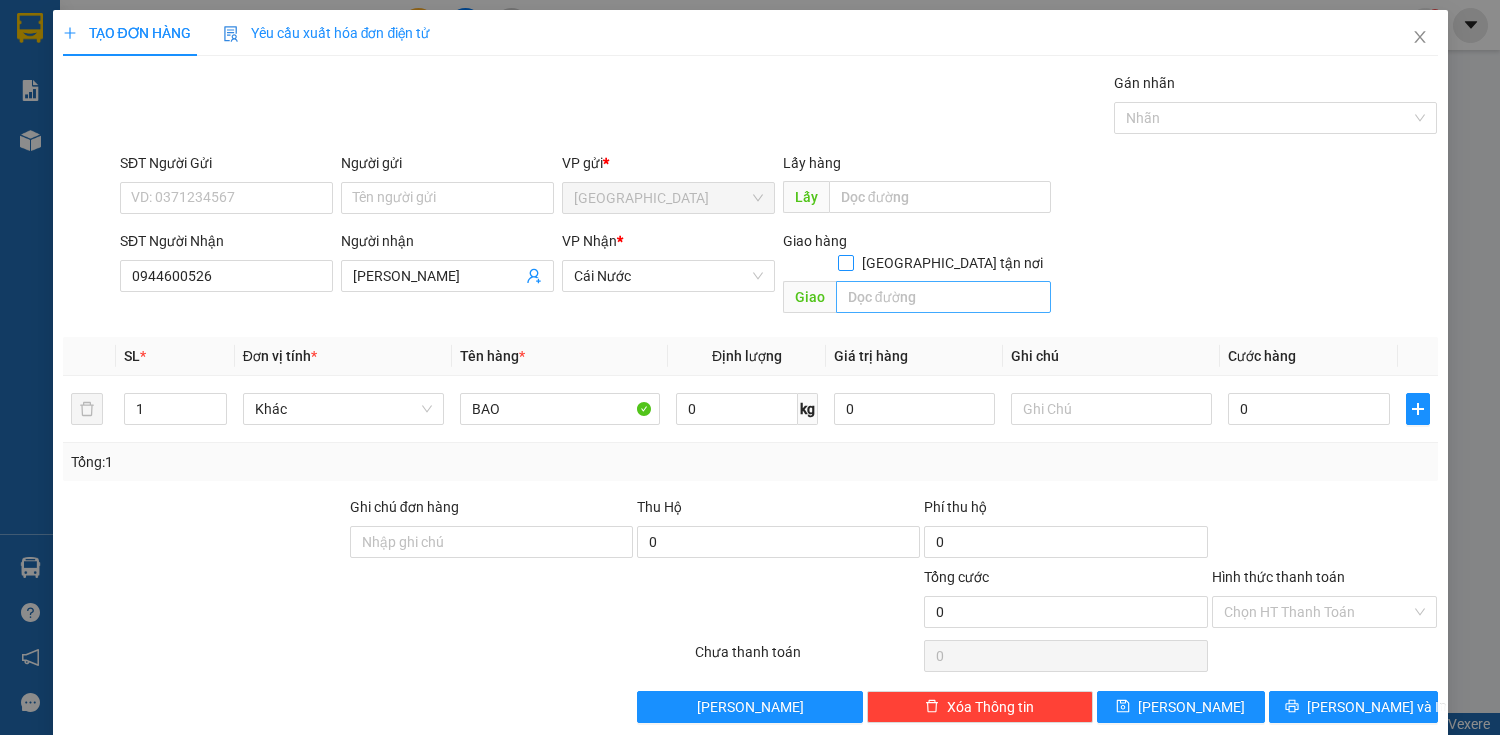 click on "[GEOGRAPHIC_DATA] tận nơi" at bounding box center [845, 262] 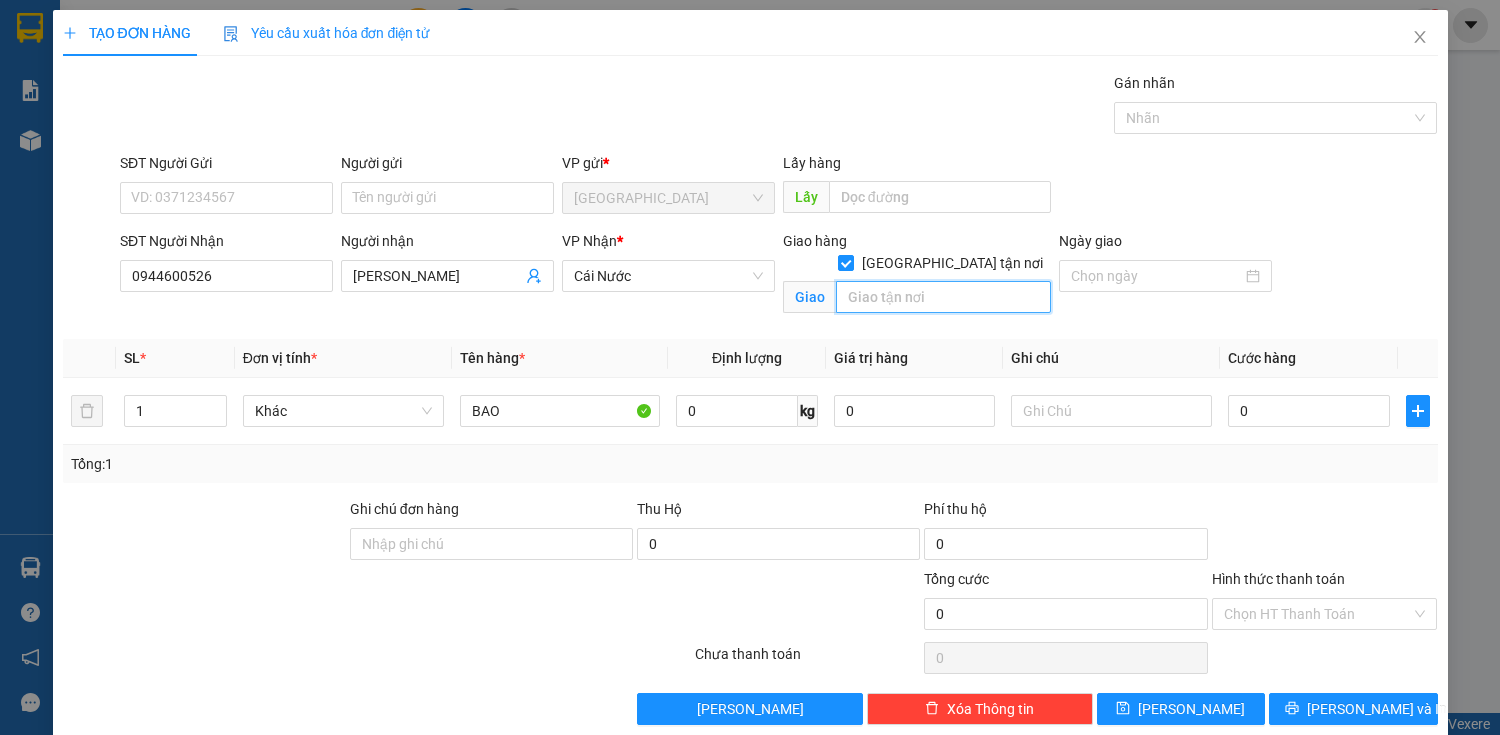 click at bounding box center (943, 297) 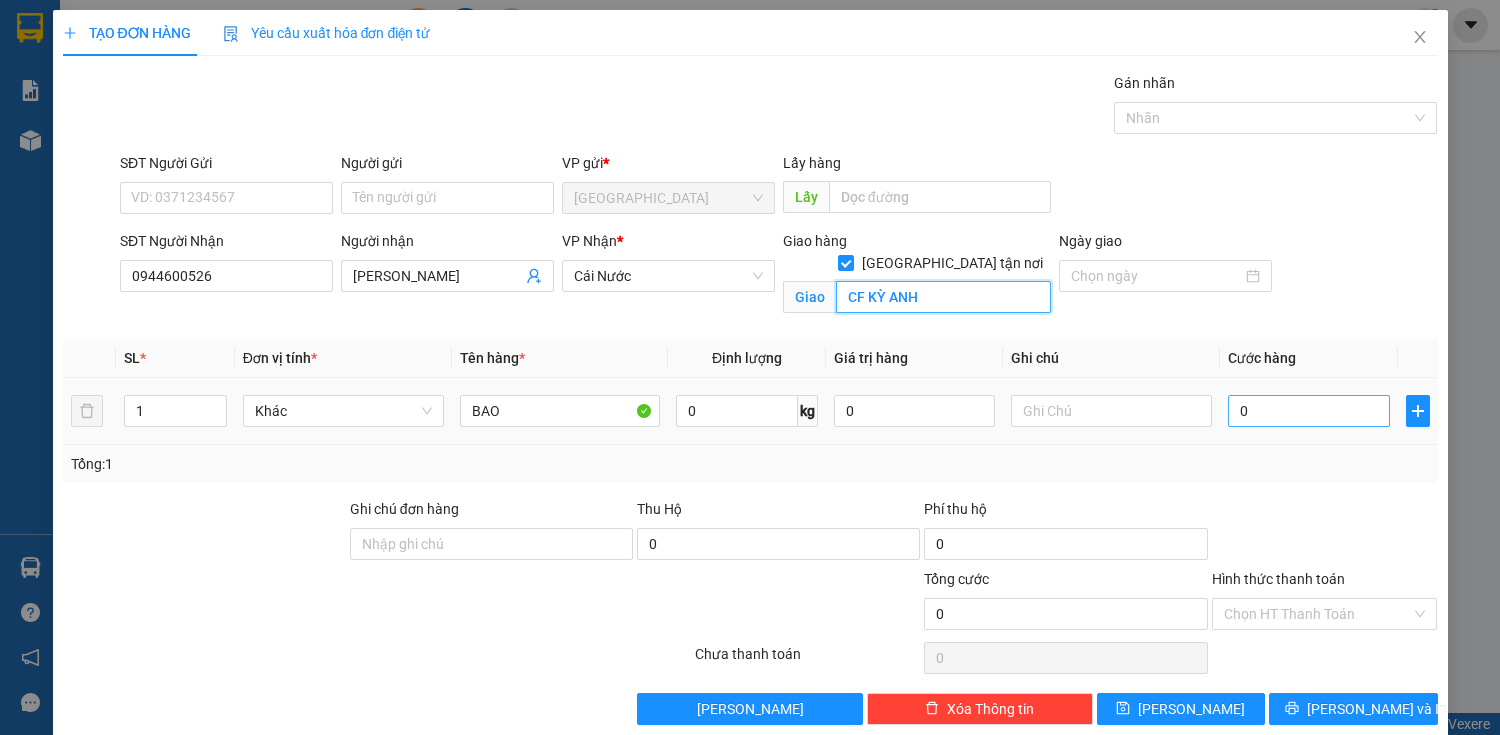 type on "CF KỲ ANH" 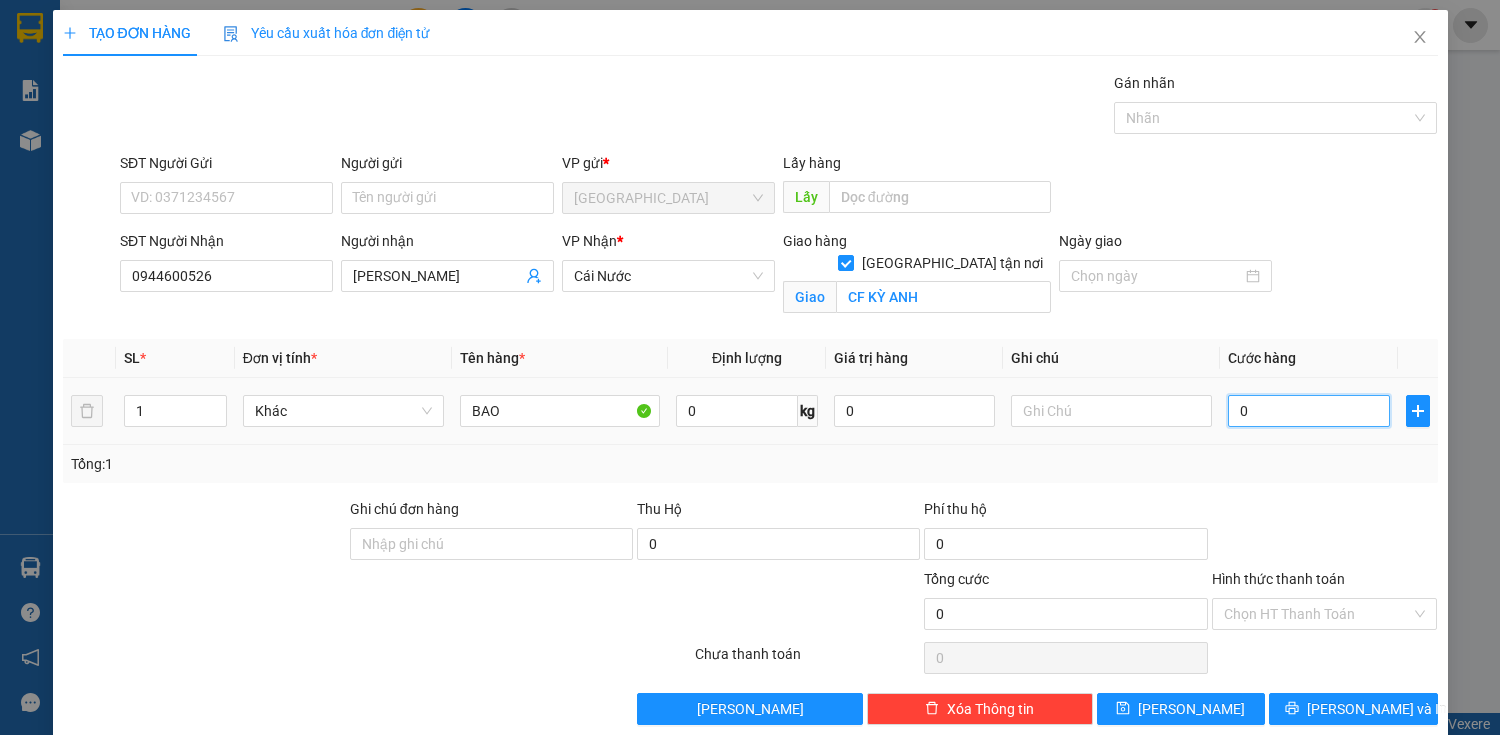 click on "0" at bounding box center (1308, 411) 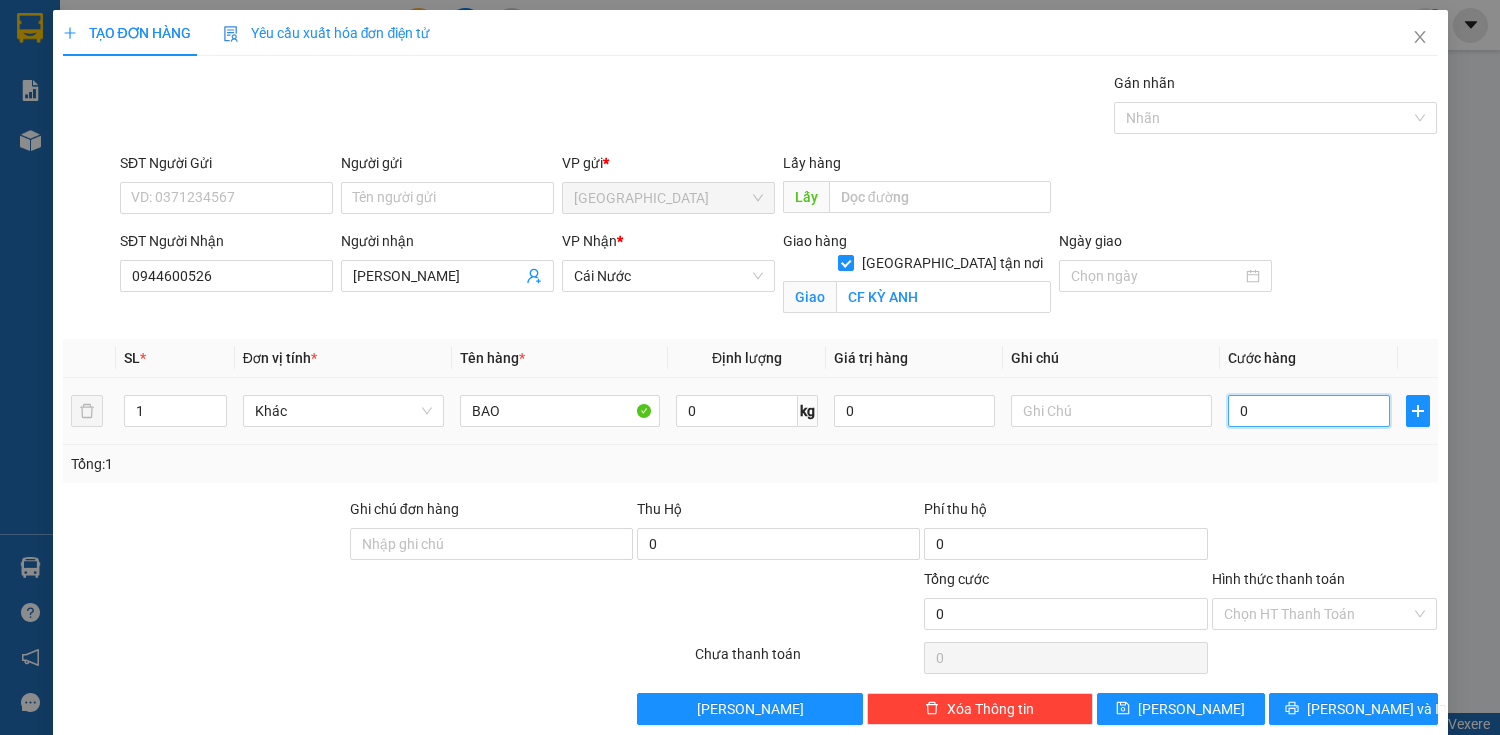 type on "3" 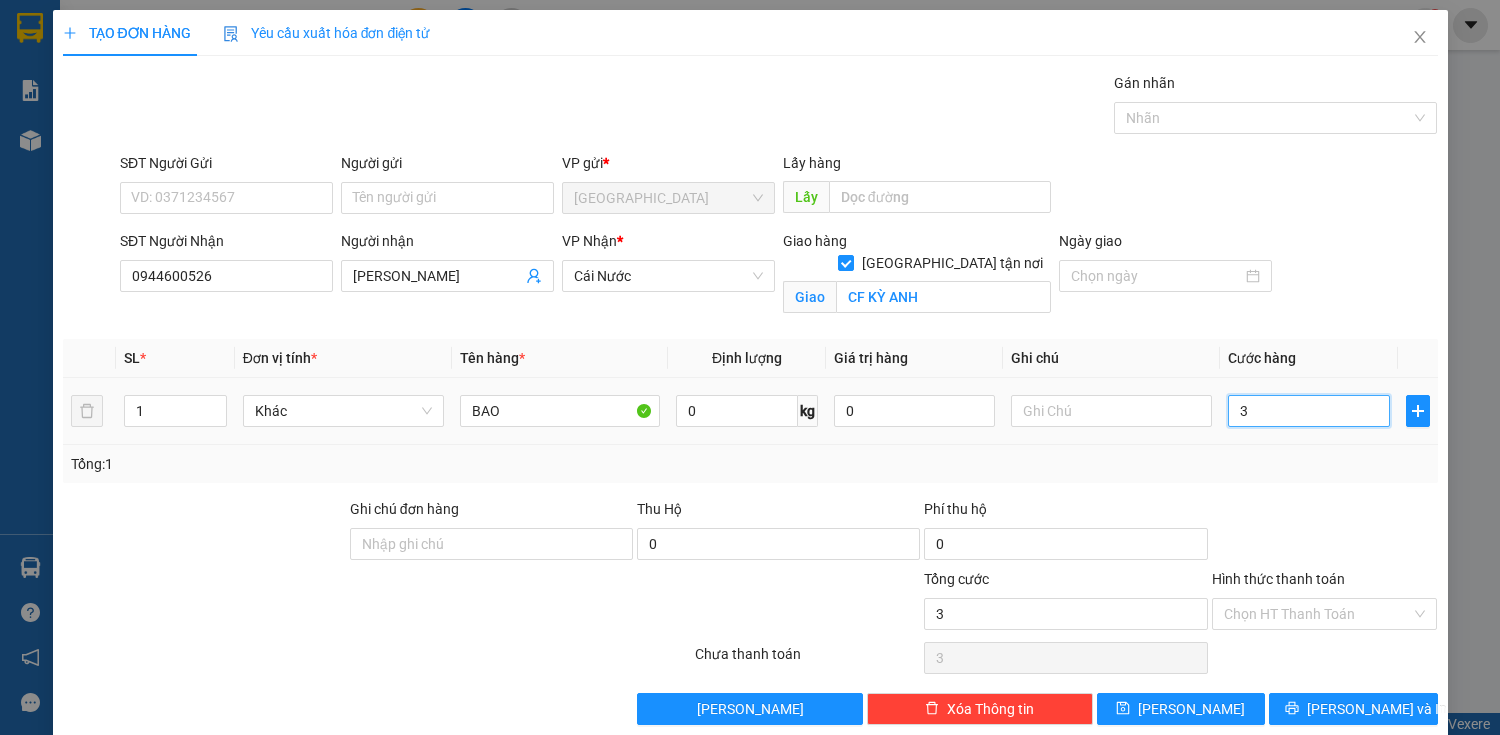 type on "30" 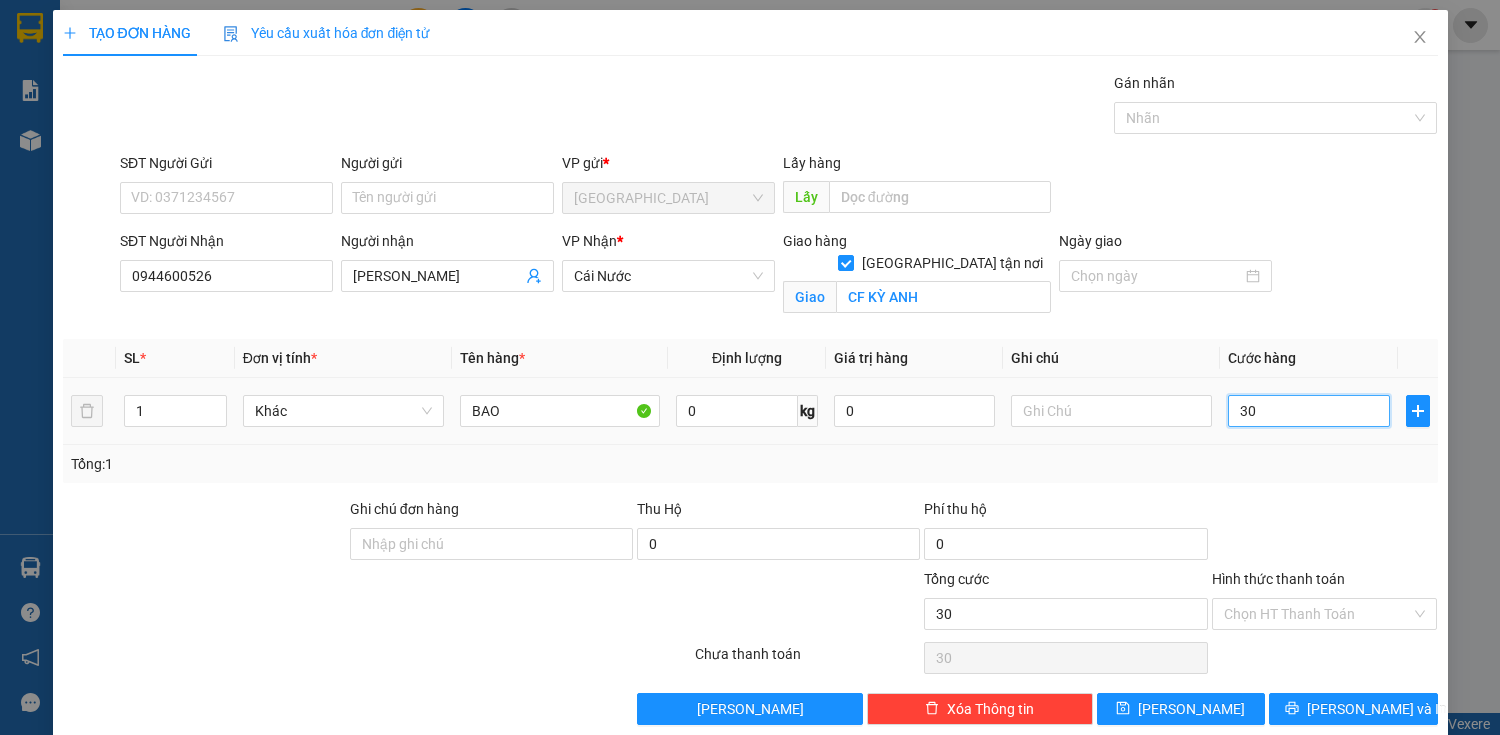 type on "300" 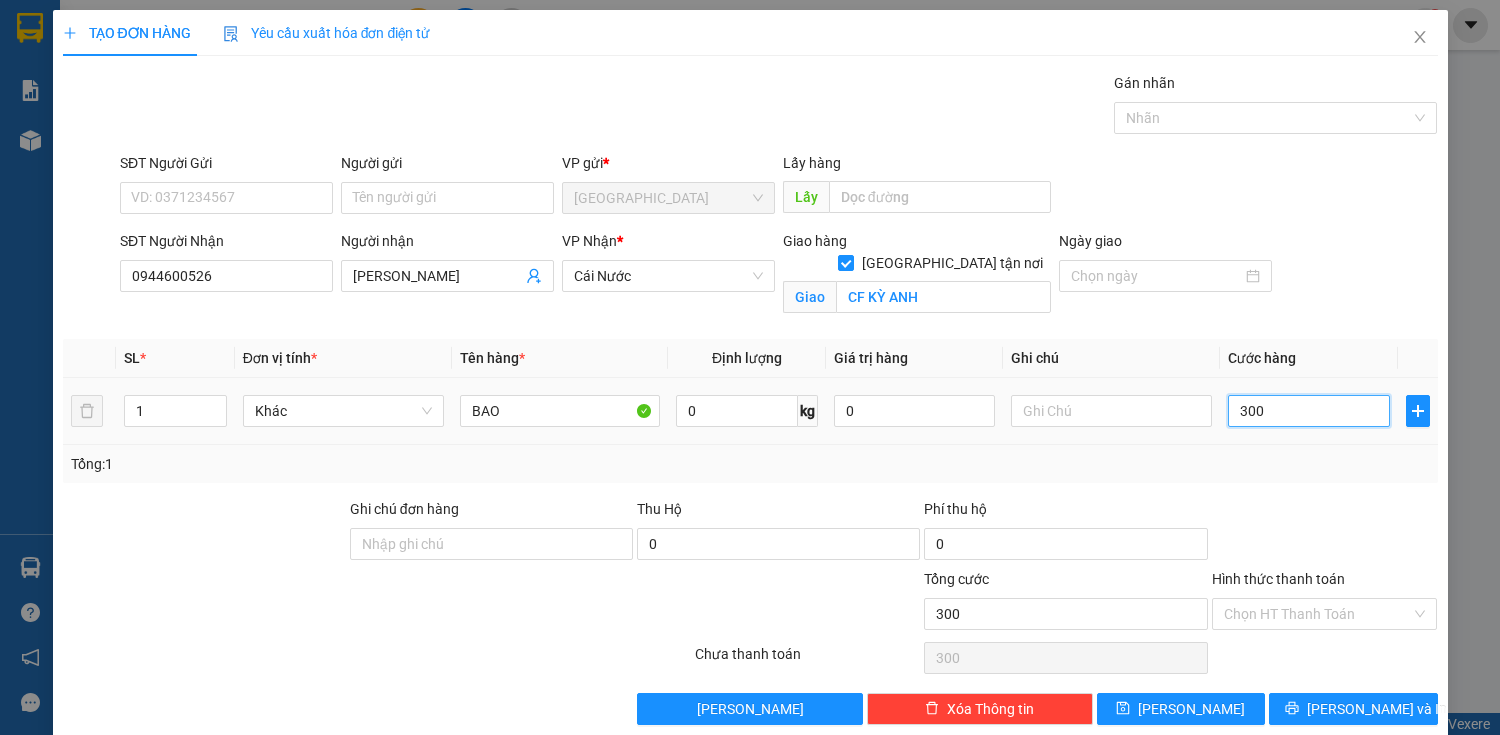 type on "3.000" 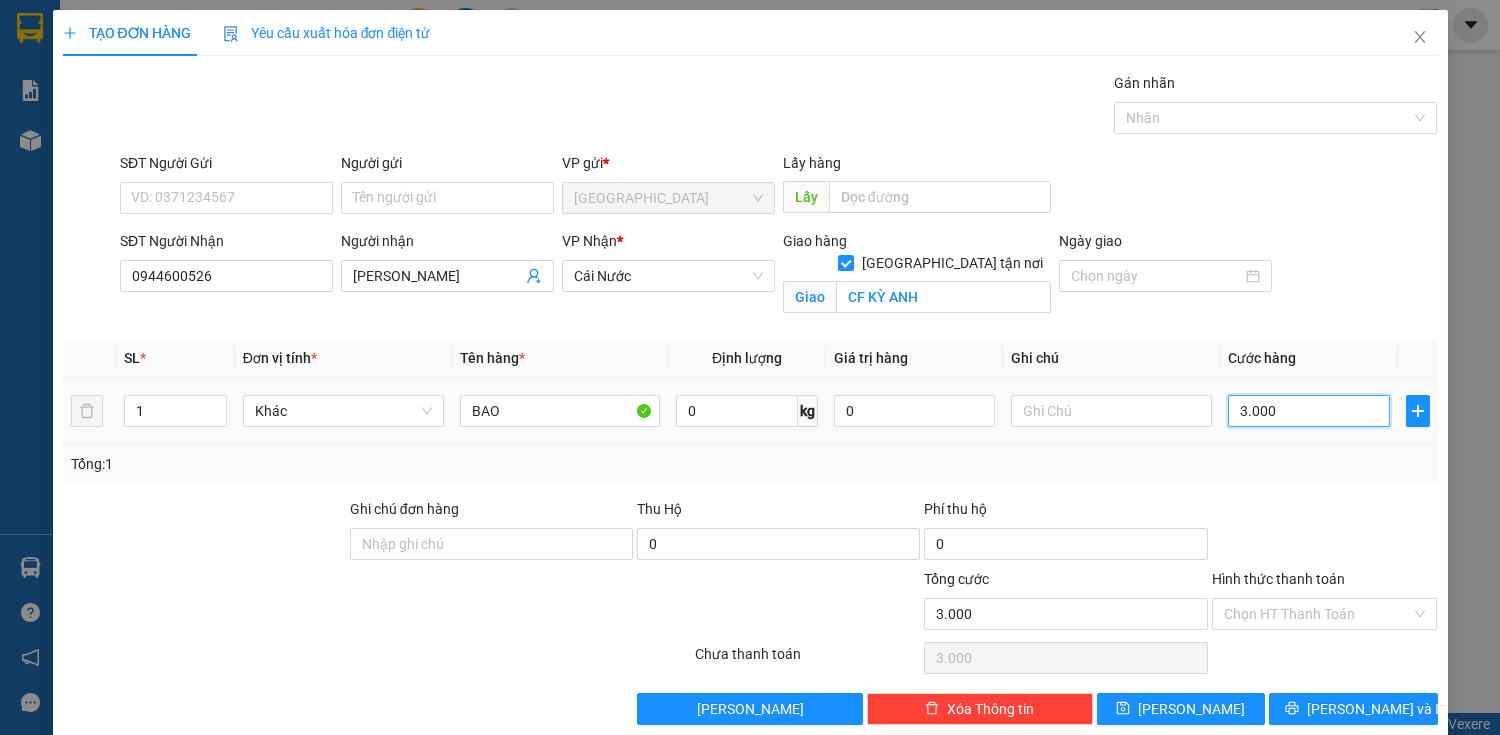 type on "30.000" 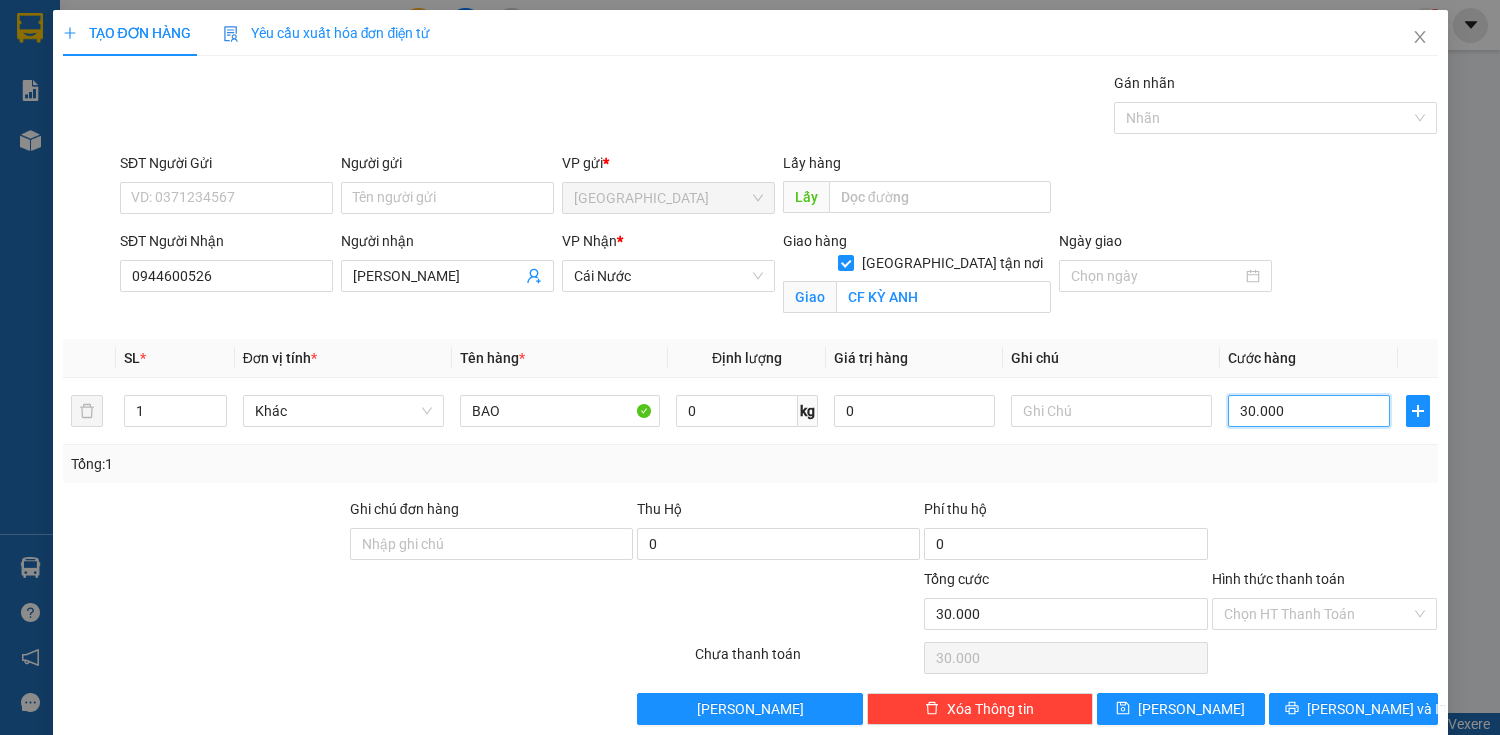 type on "300.000" 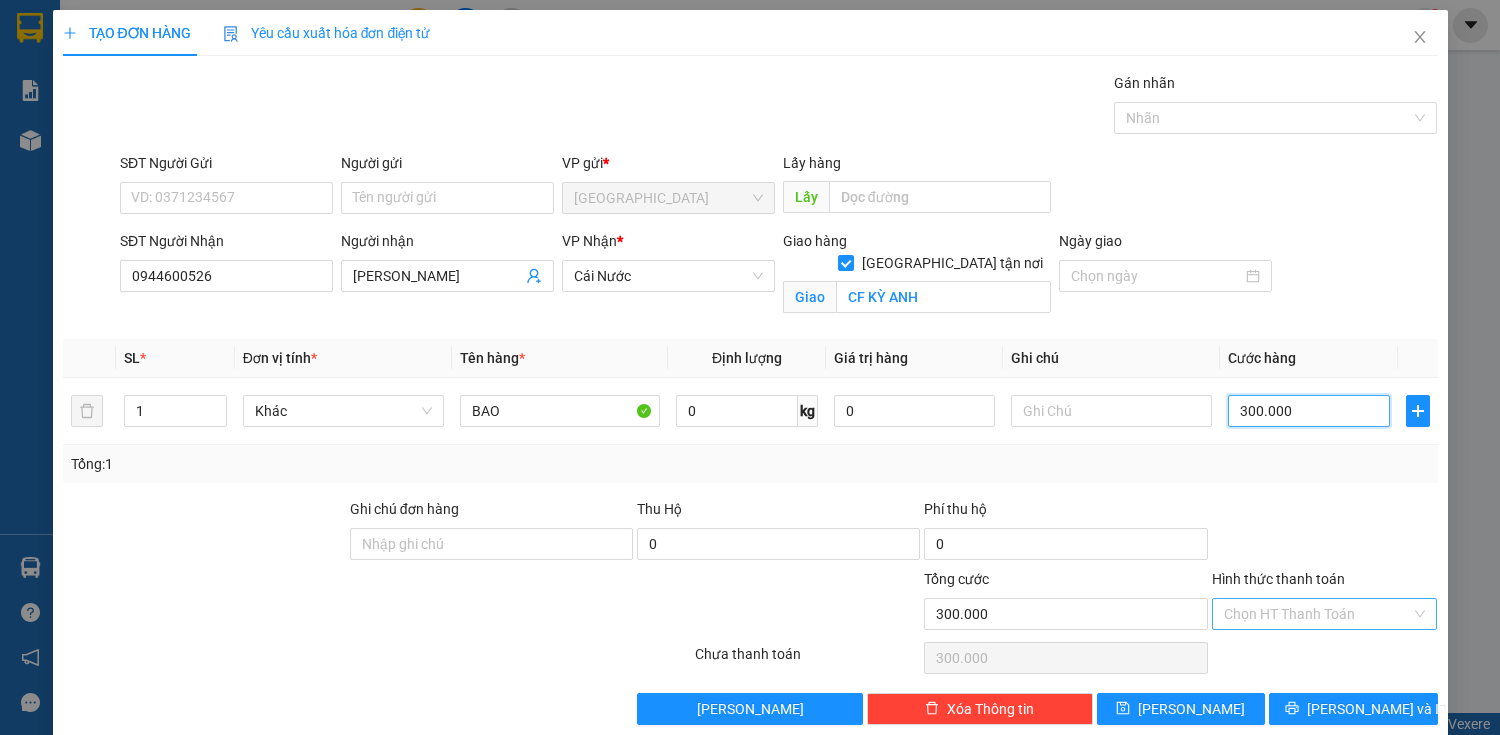 type on "300.000" 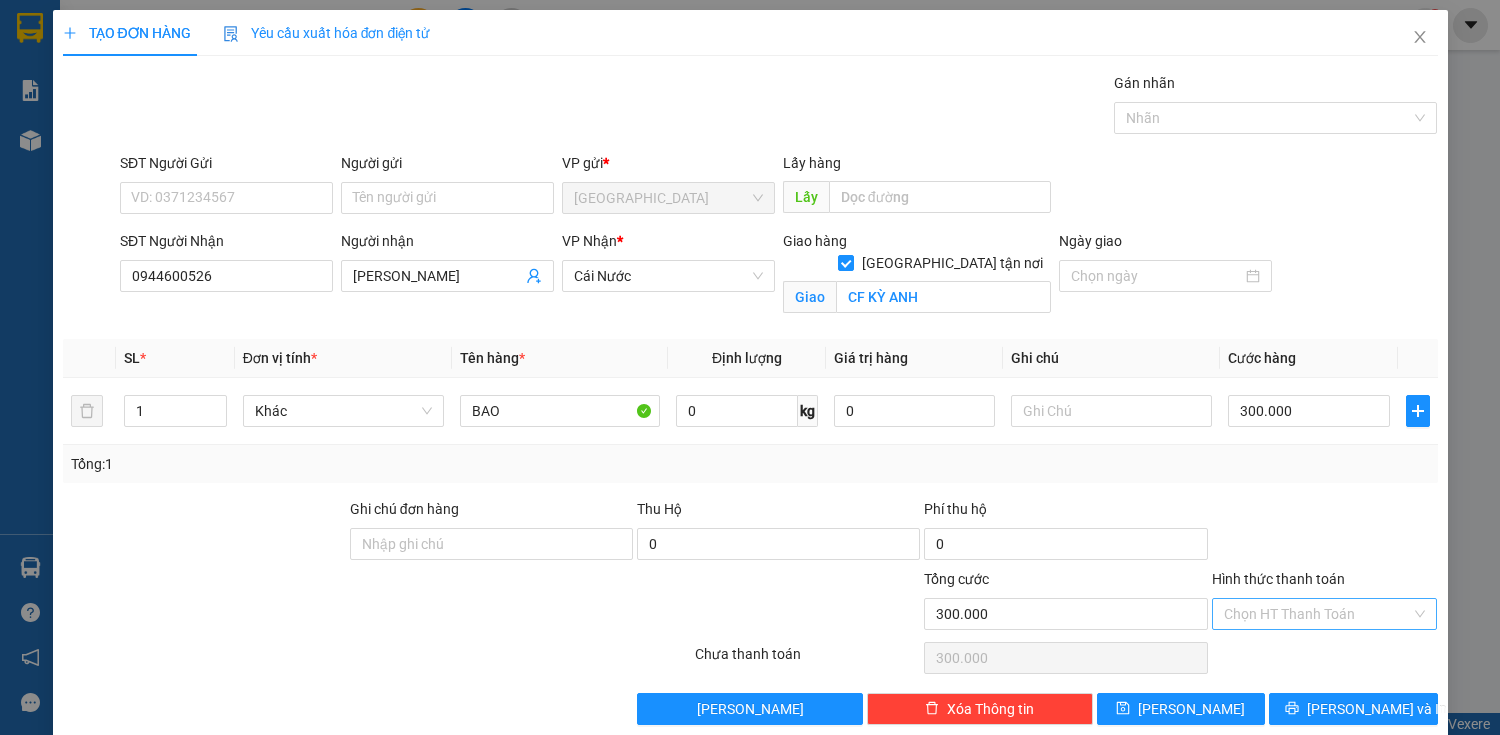 click on "Hình thức thanh toán" at bounding box center (1318, 614) 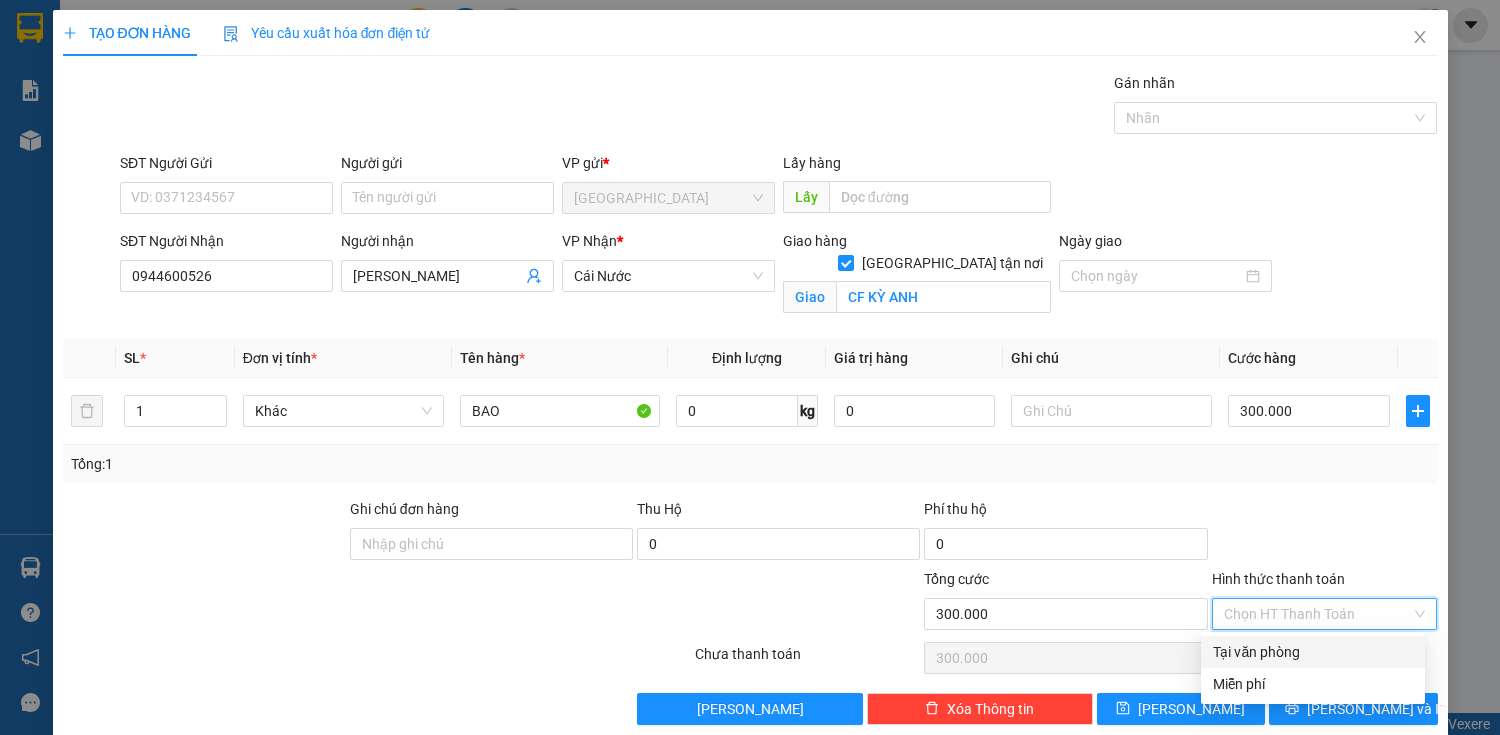 click on "Tại văn phòng" at bounding box center [1313, 652] 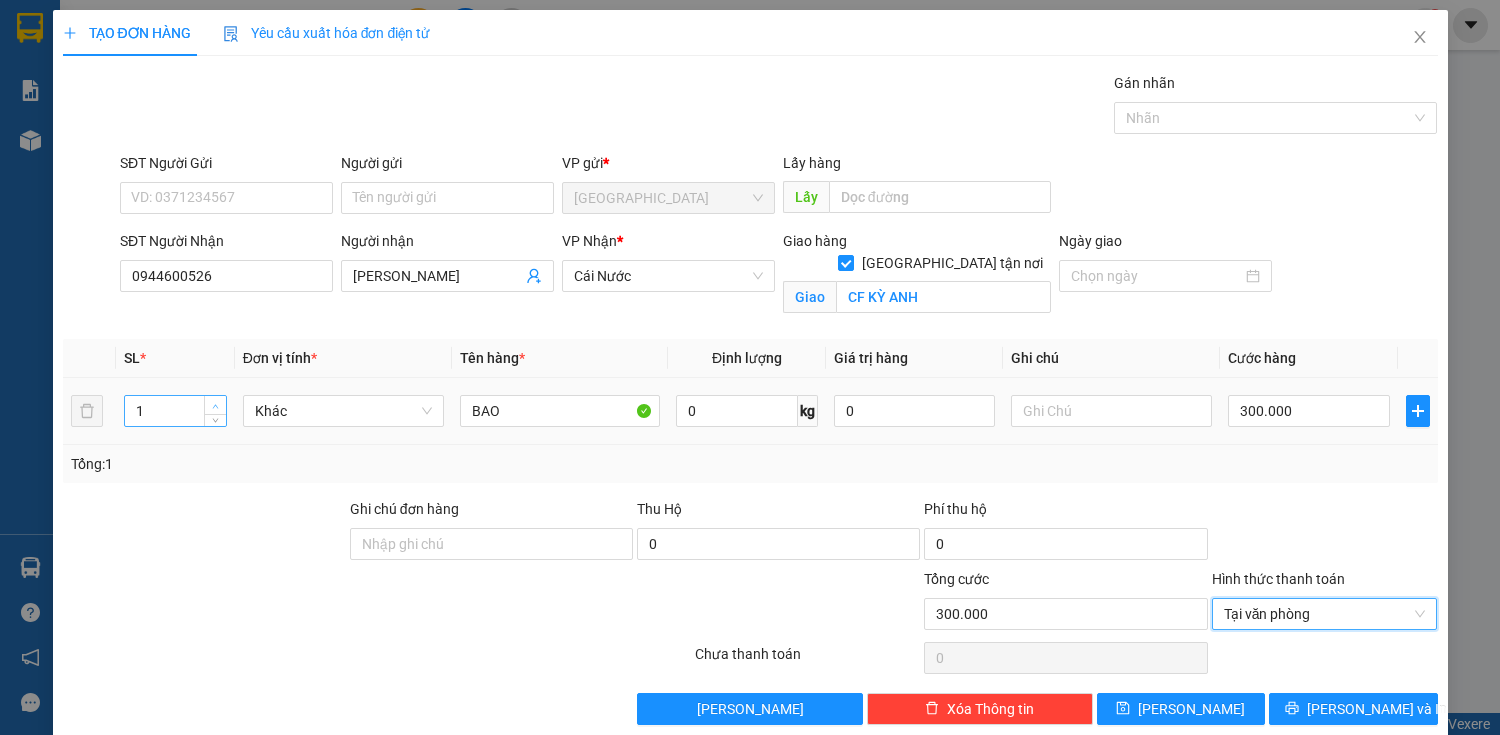 type on "2" 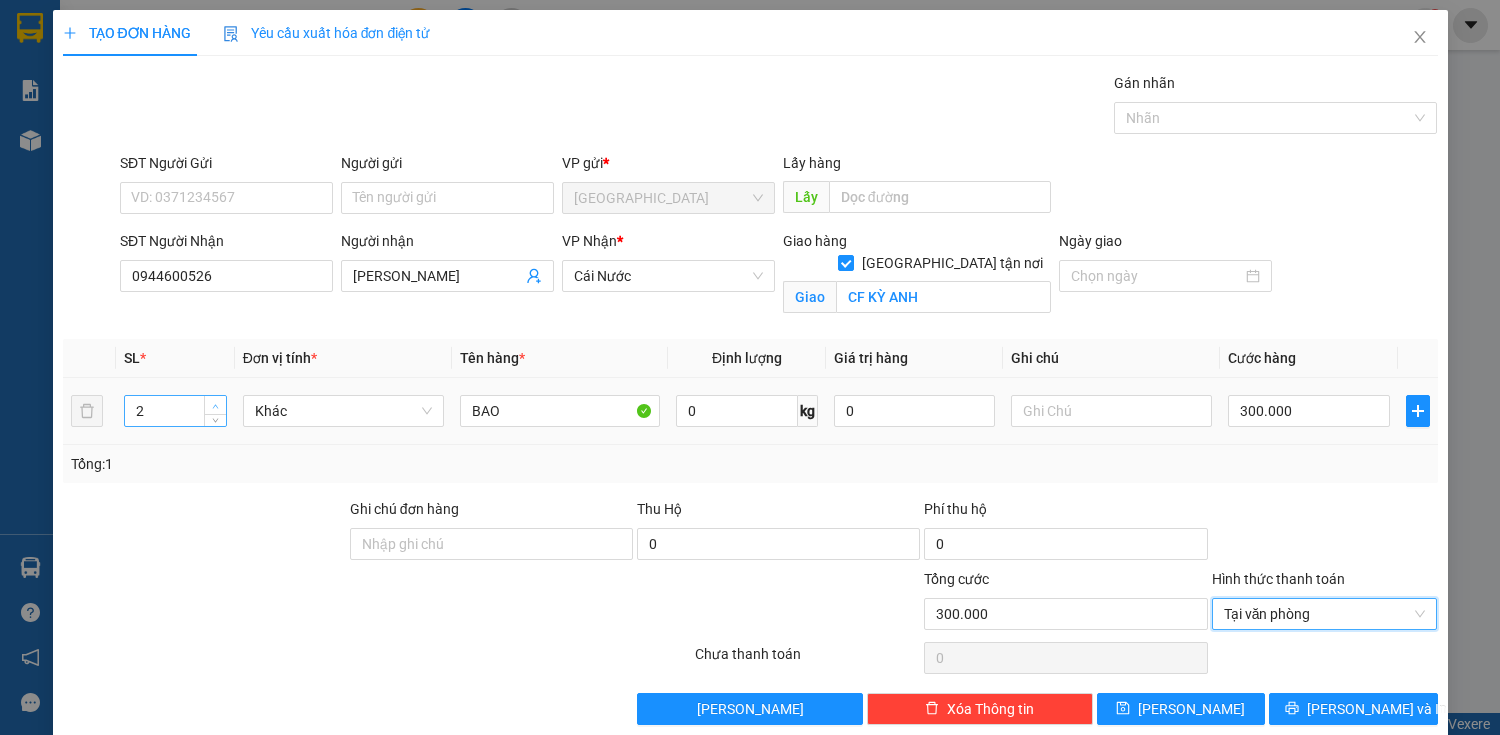 click 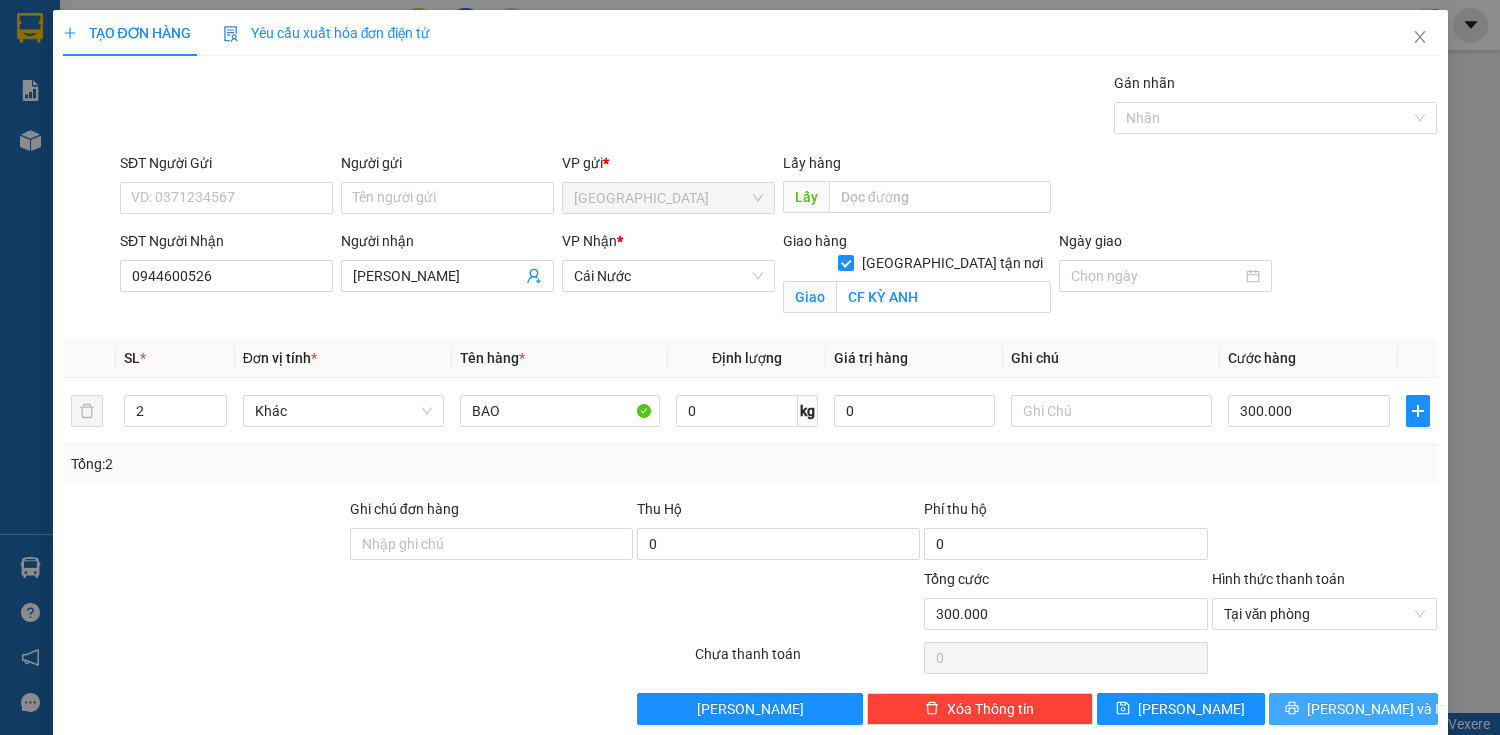 drag, startPoint x: 1313, startPoint y: 685, endPoint x: 1313, endPoint y: 699, distance: 14 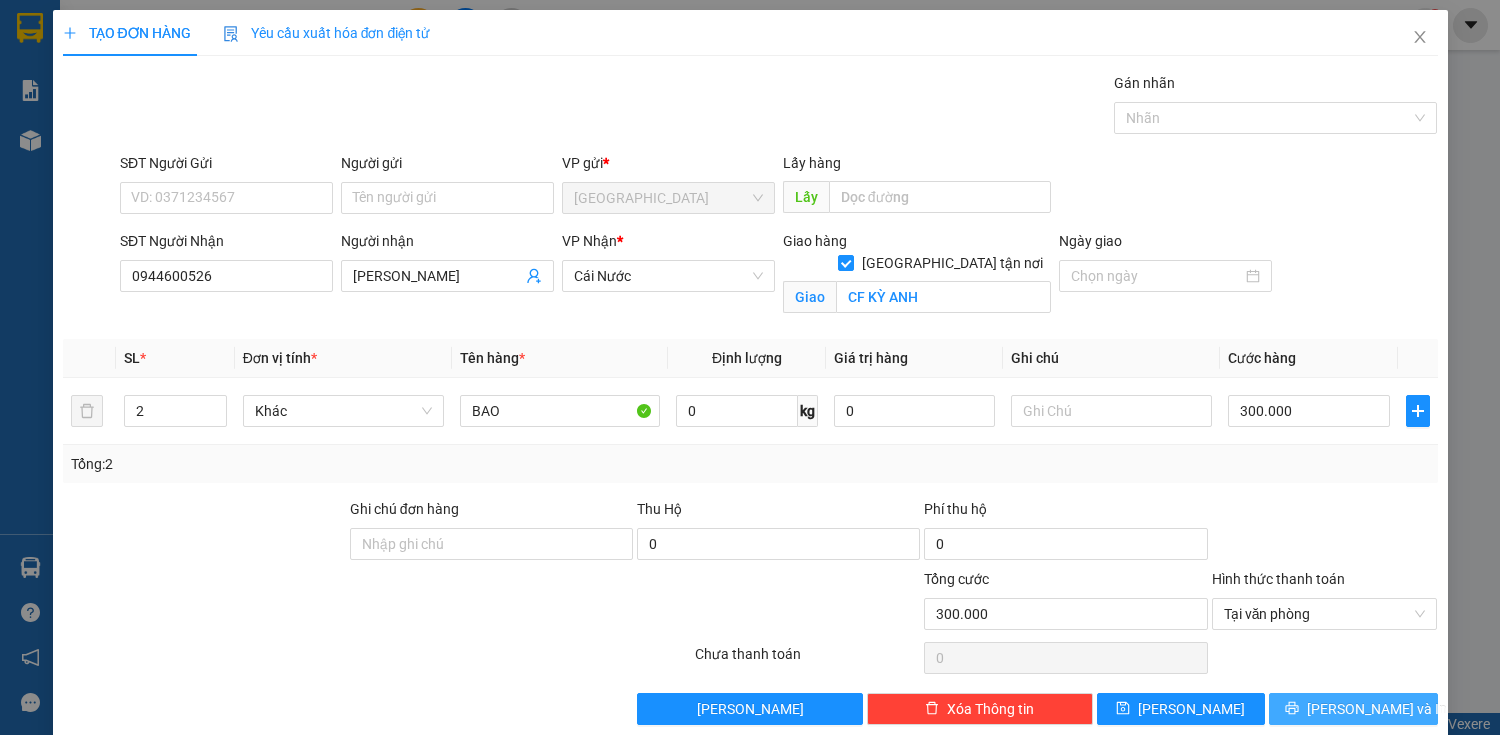 click 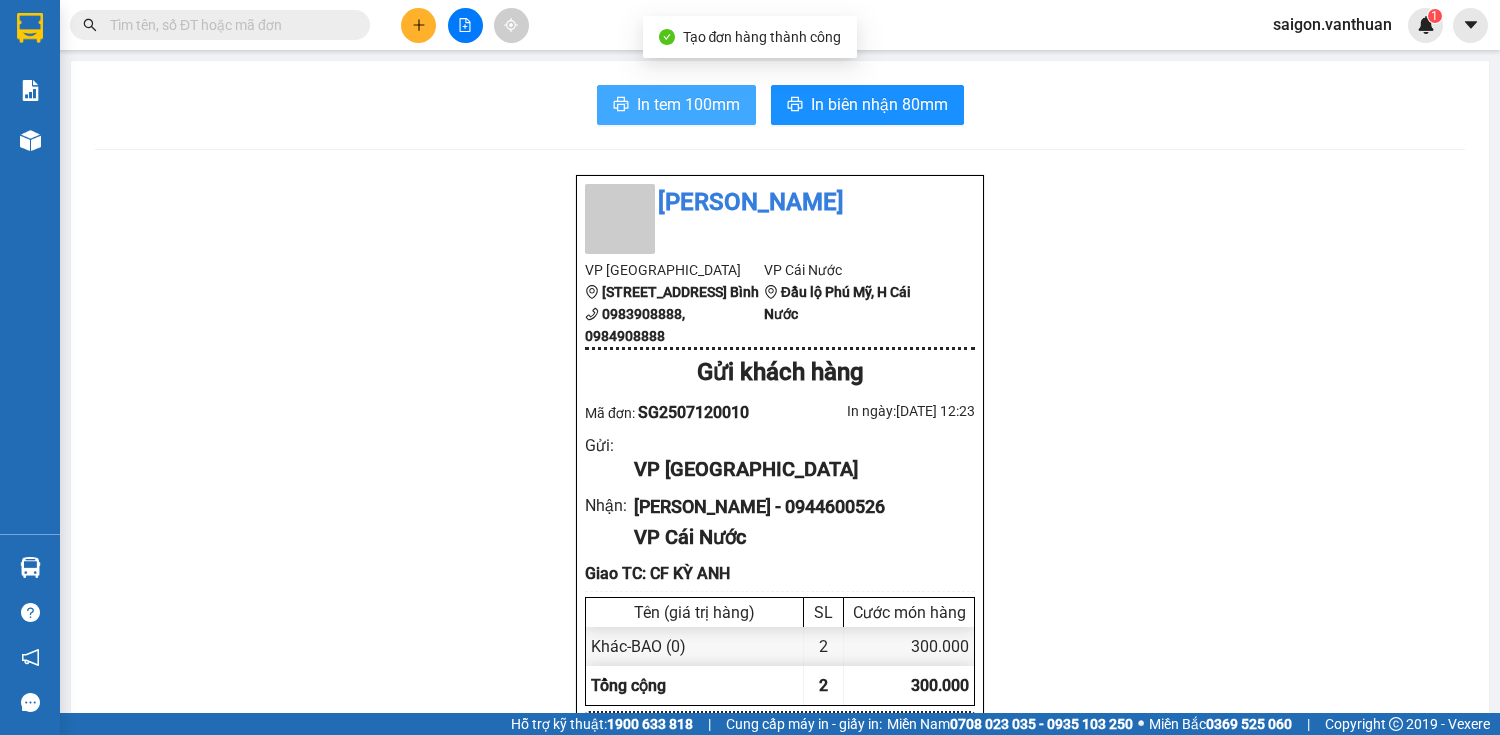 click on "In tem 100mm" at bounding box center (676, 105) 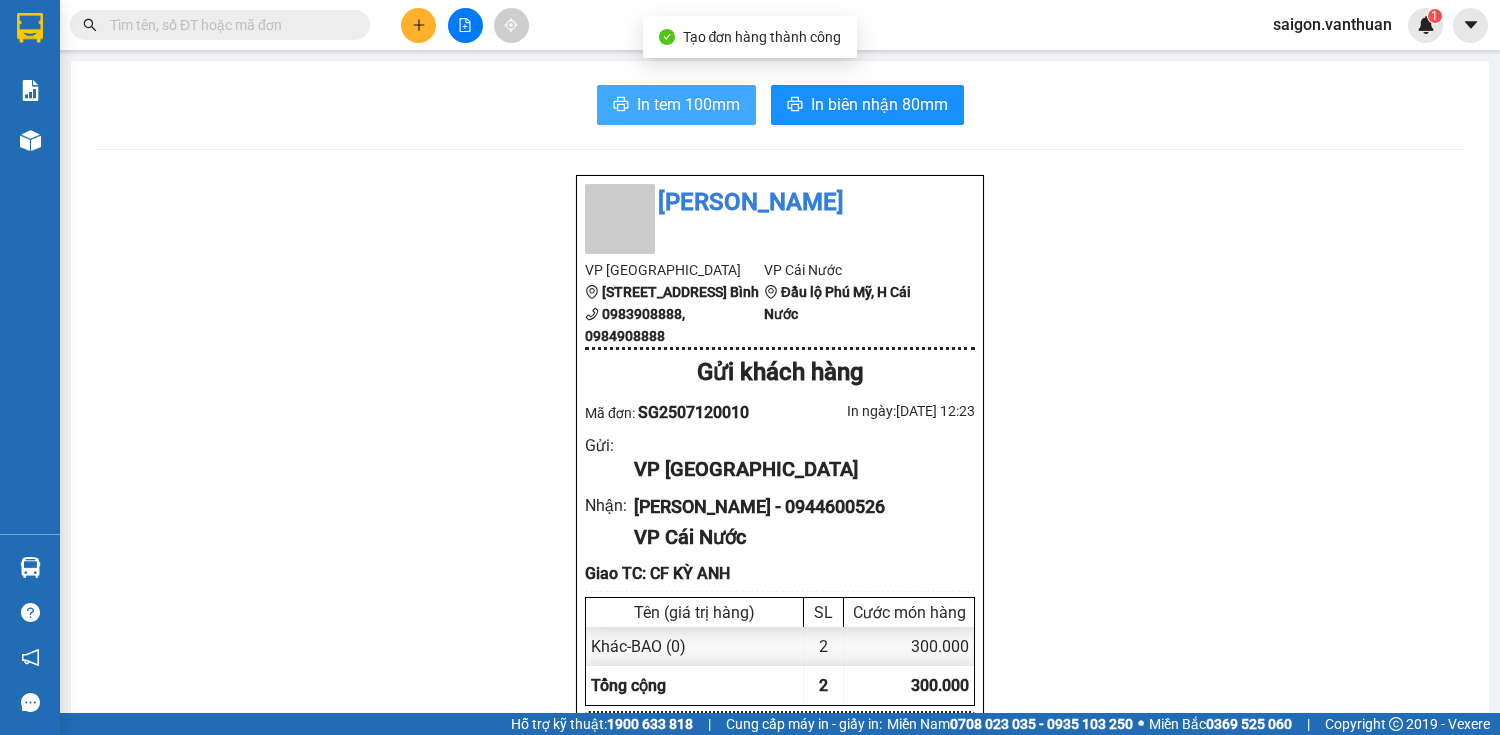 scroll, scrollTop: 0, scrollLeft: 0, axis: both 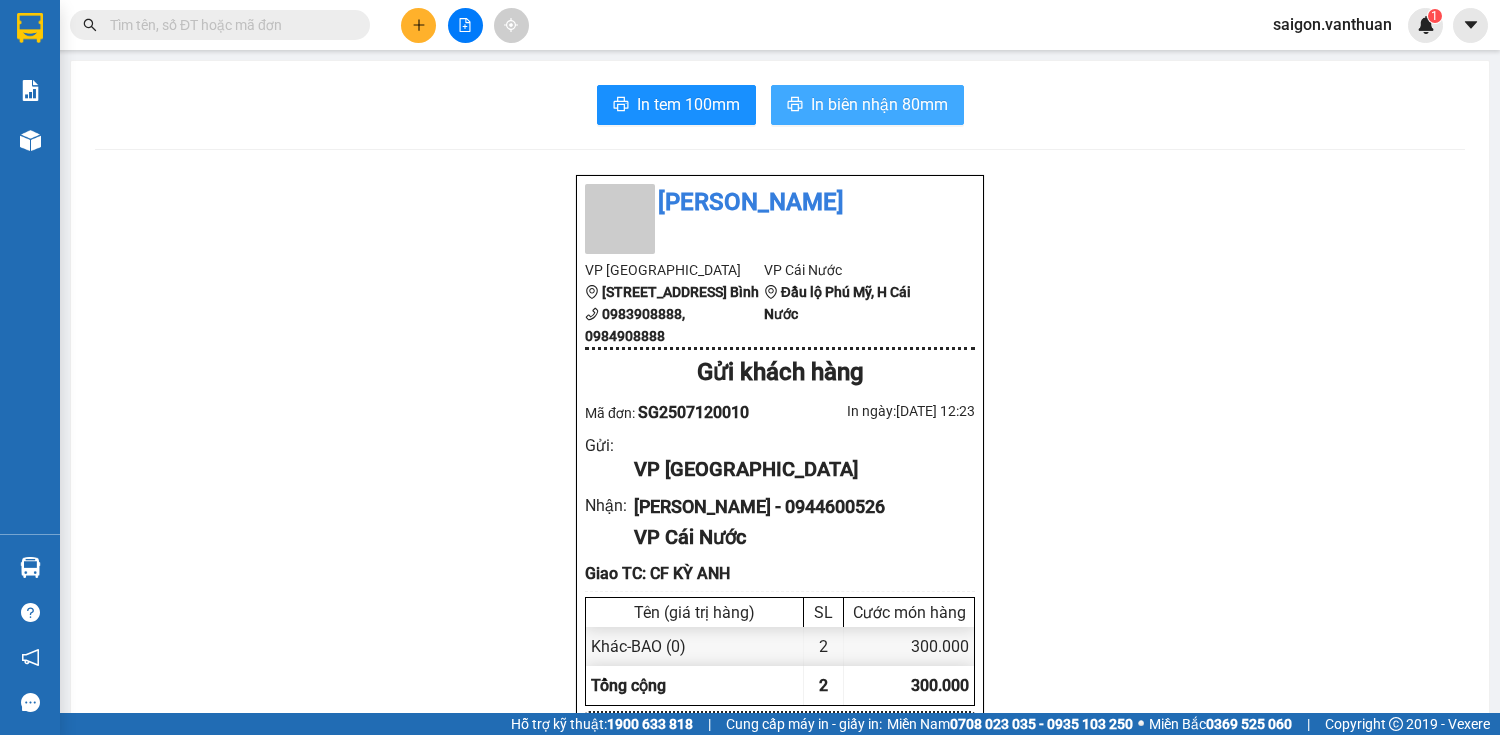 click on "In biên nhận 80mm" at bounding box center [879, 104] 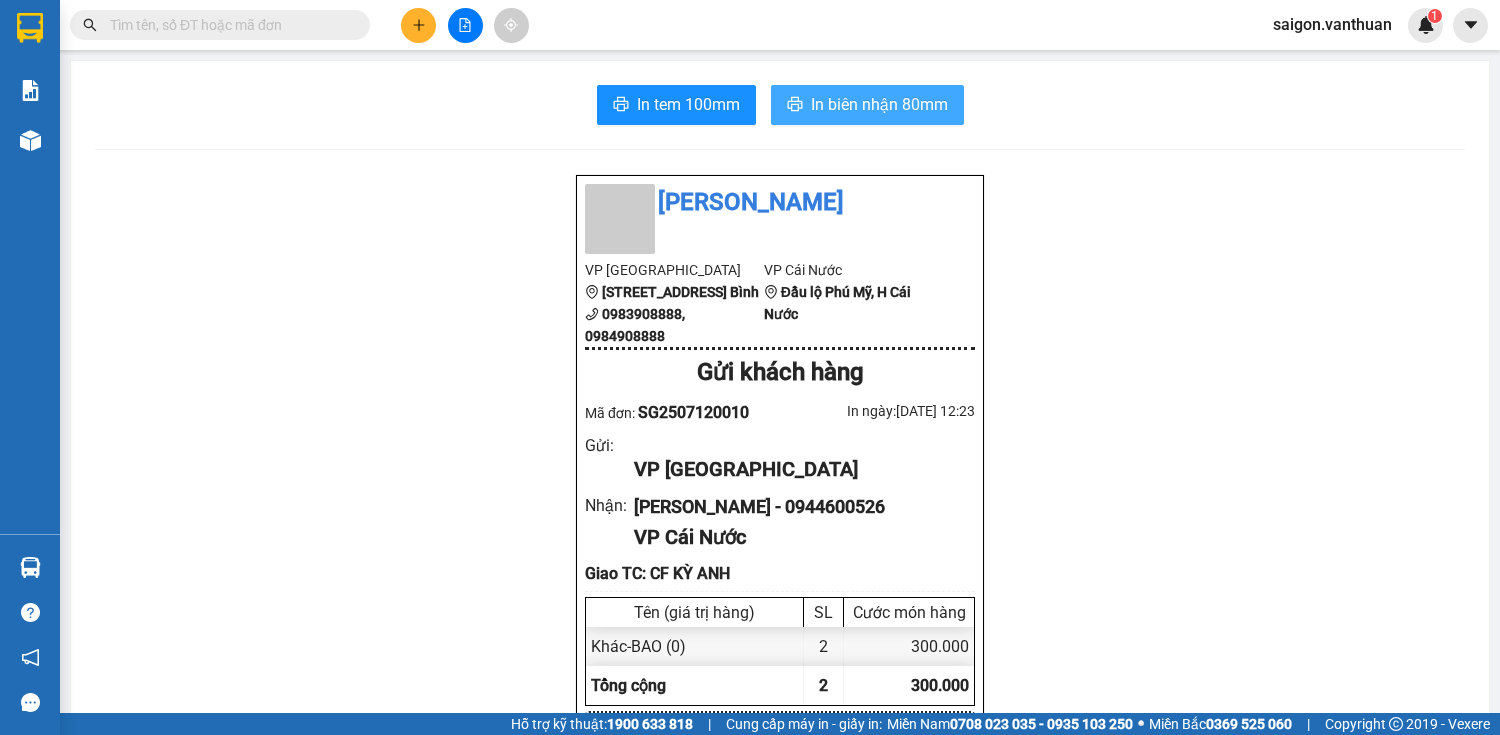 scroll, scrollTop: 0, scrollLeft: 0, axis: both 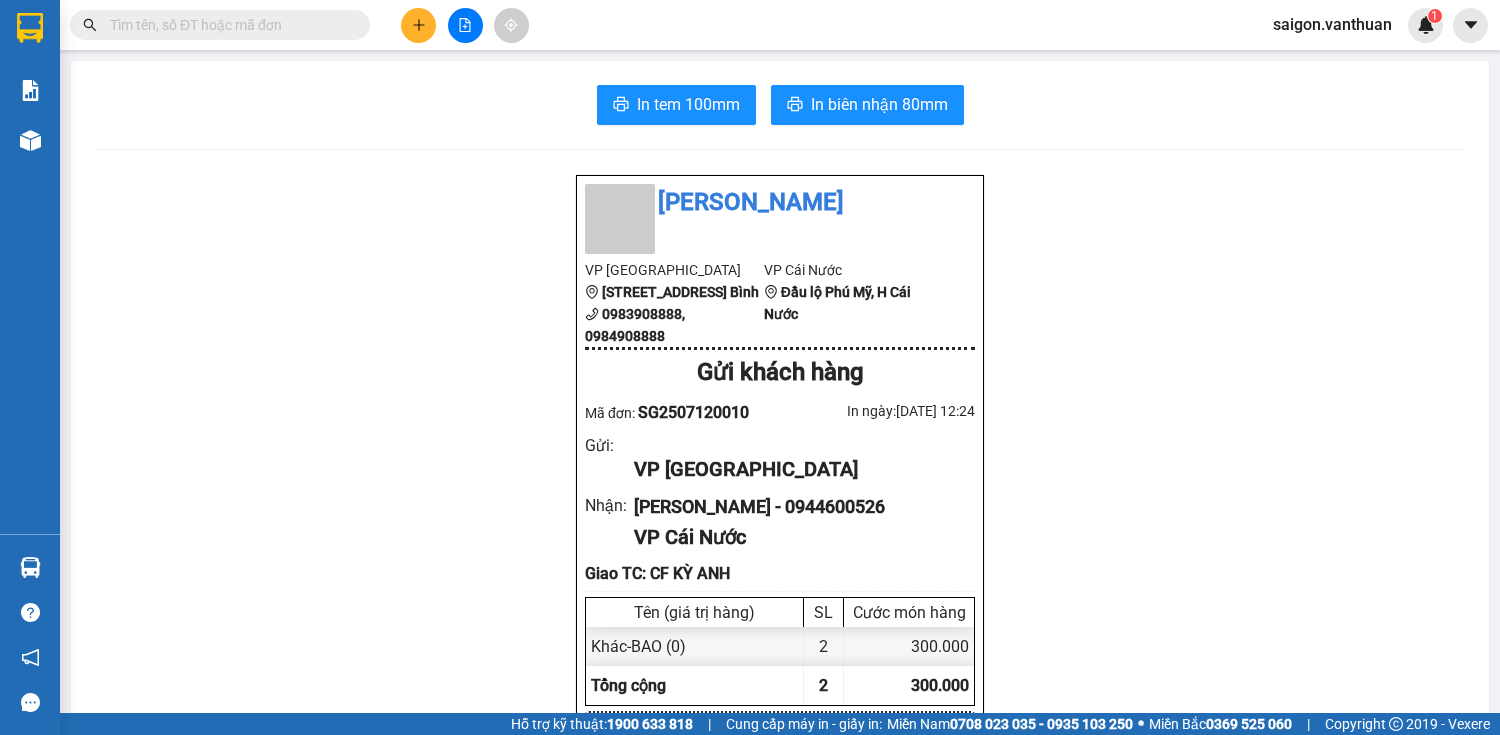 click at bounding box center [418, 25] 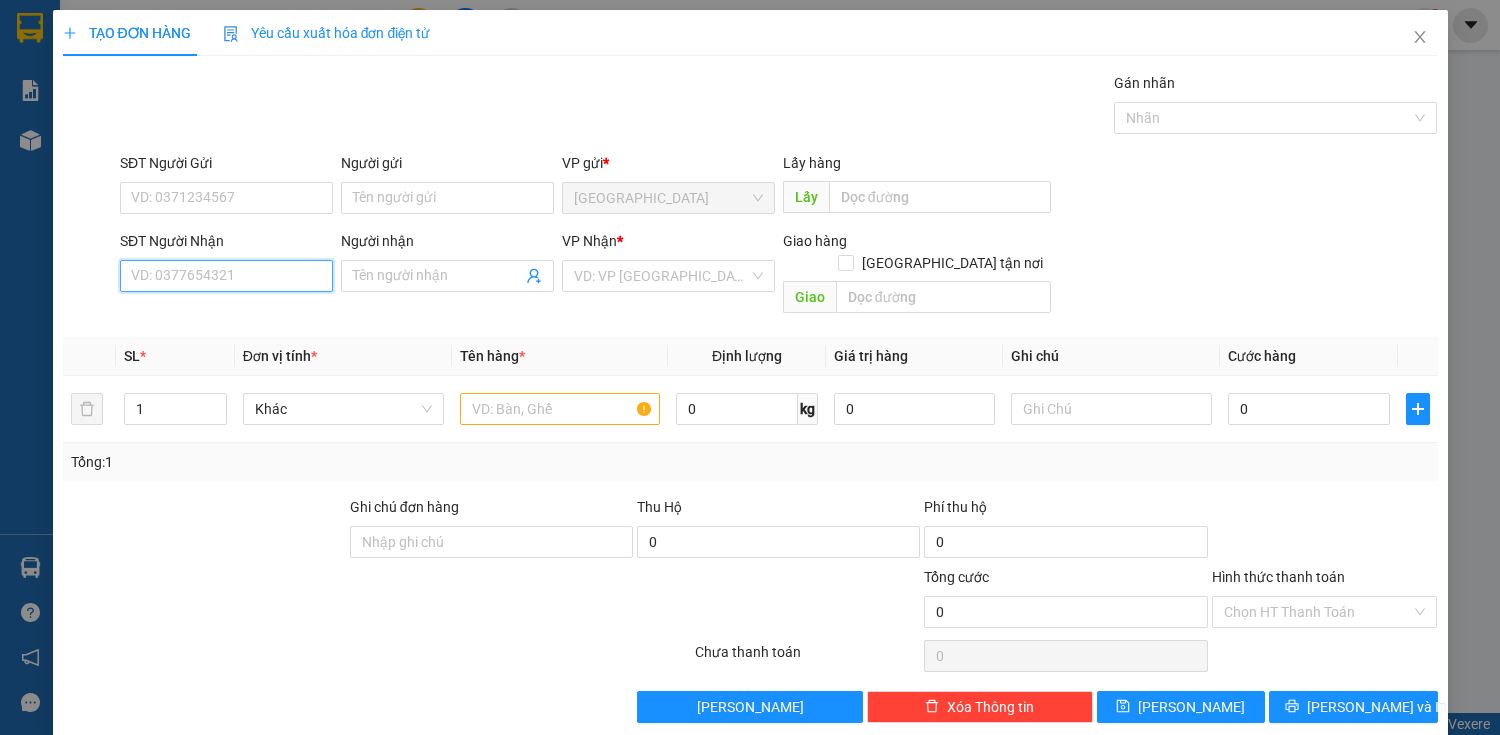click on "SĐT Người Nhận" at bounding box center (226, 276) 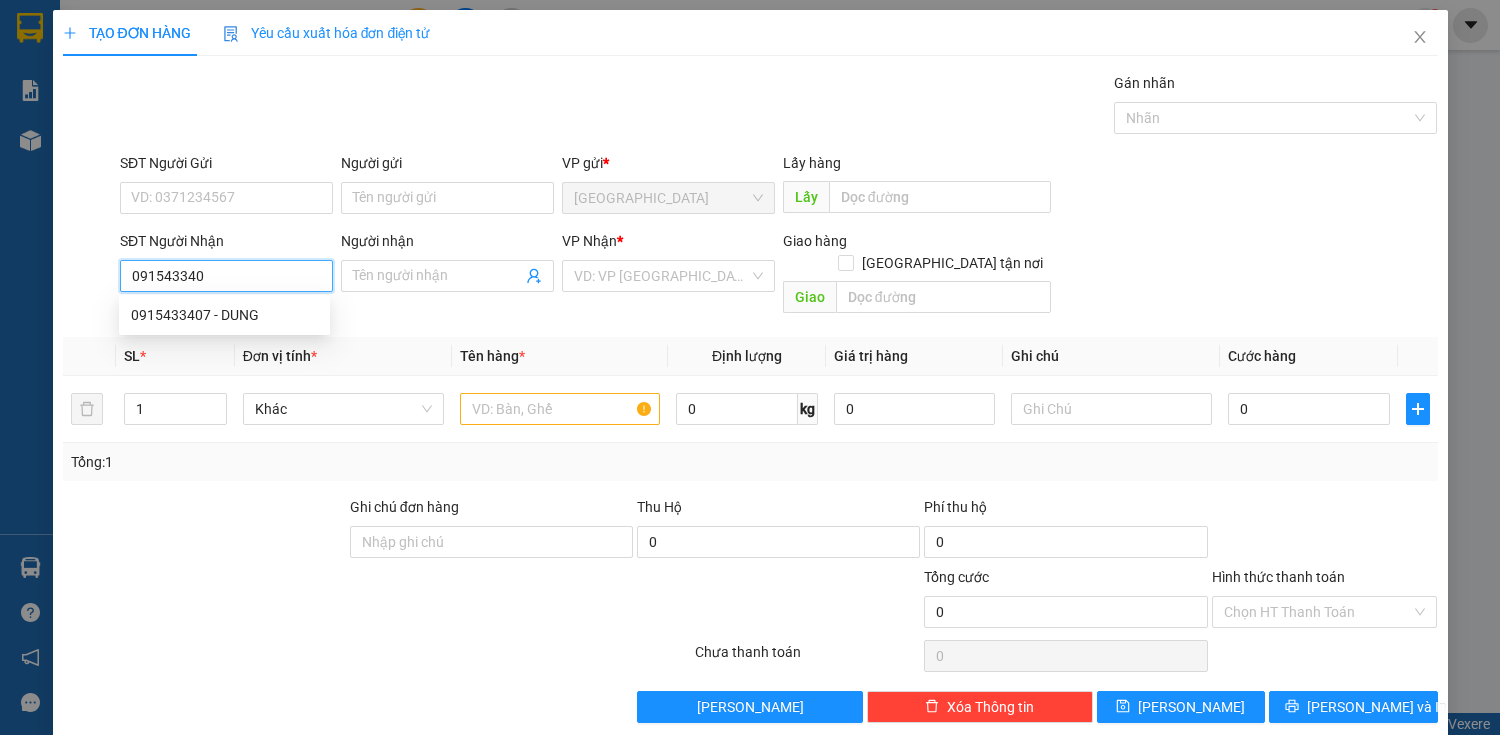 type on "0915433407" 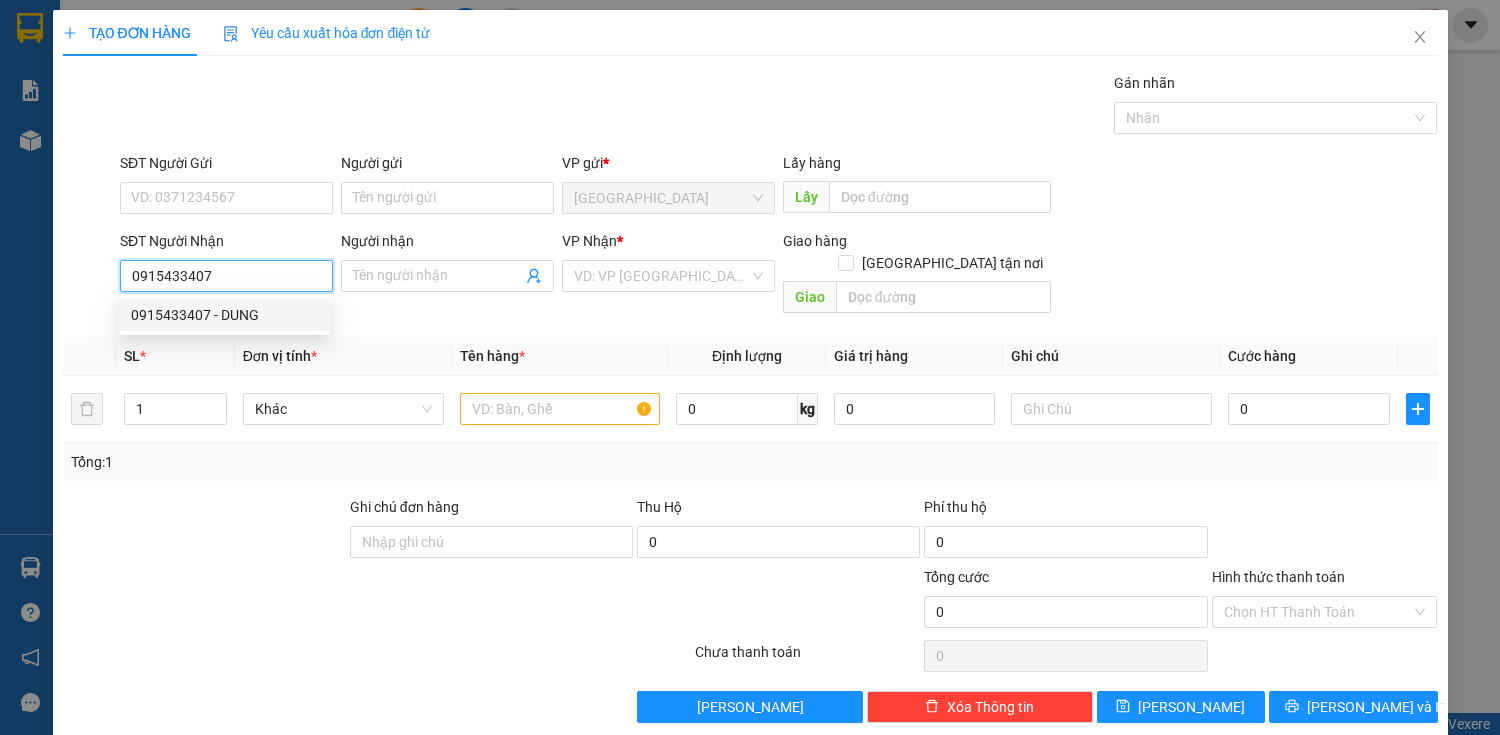 drag, startPoint x: 225, startPoint y: 329, endPoint x: 233, endPoint y: 316, distance: 15.264338 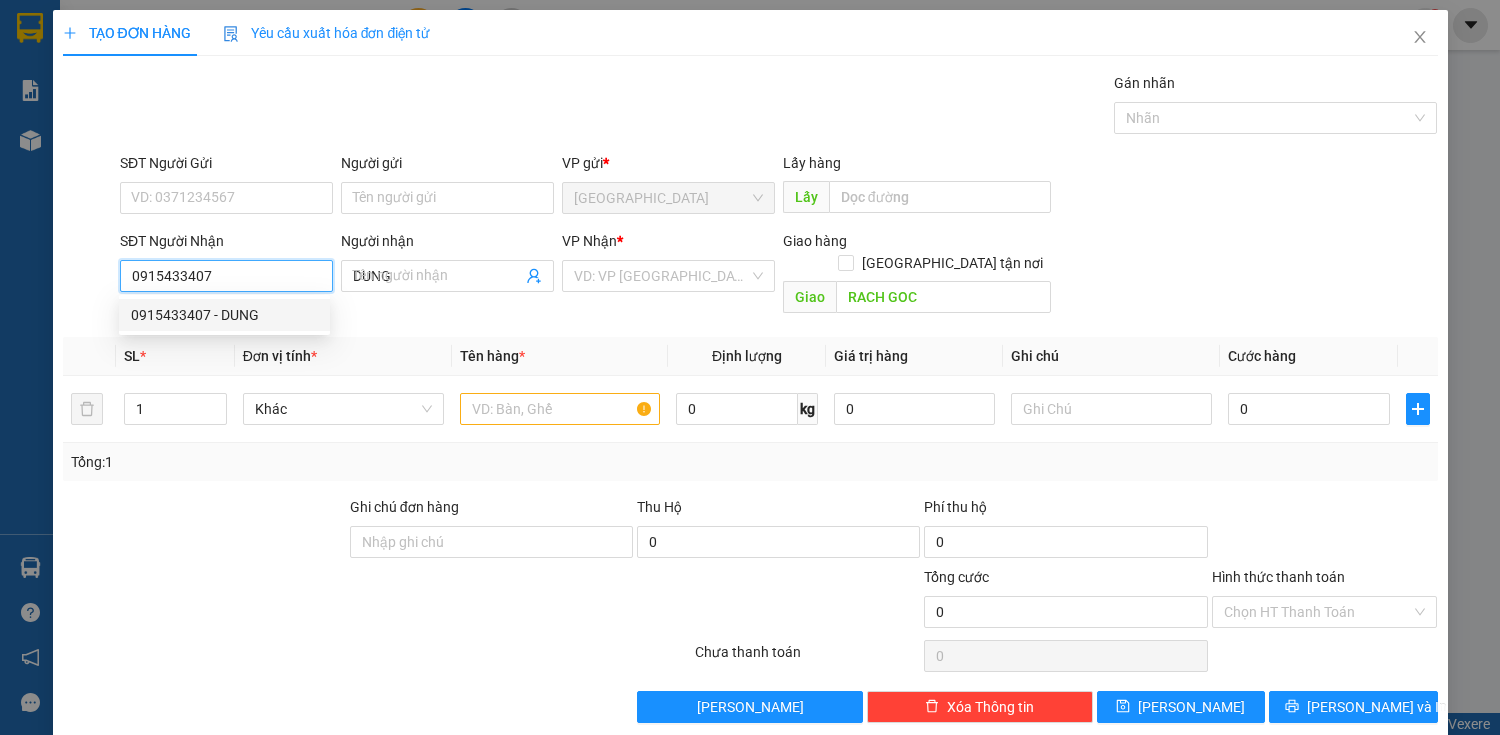 type on "160.000" 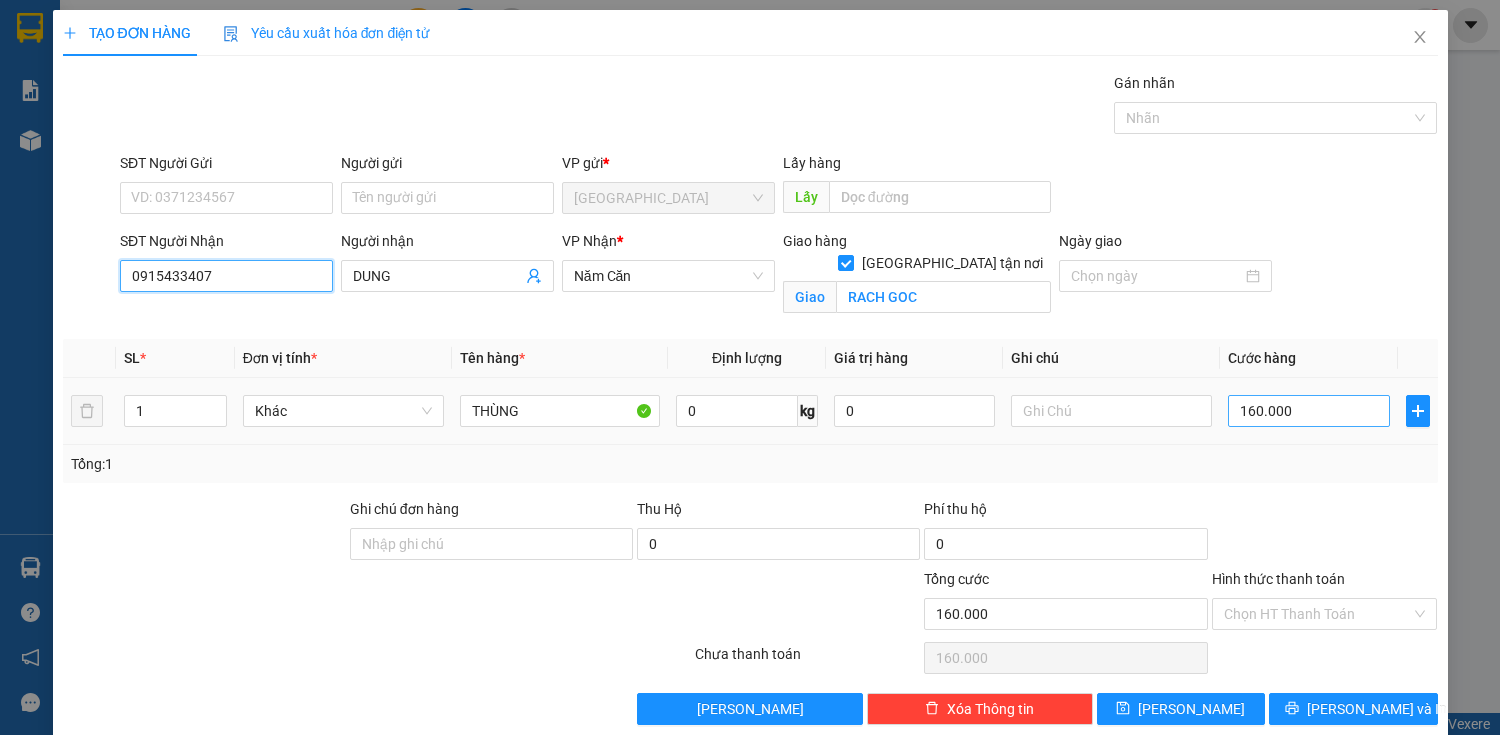type on "0915433407" 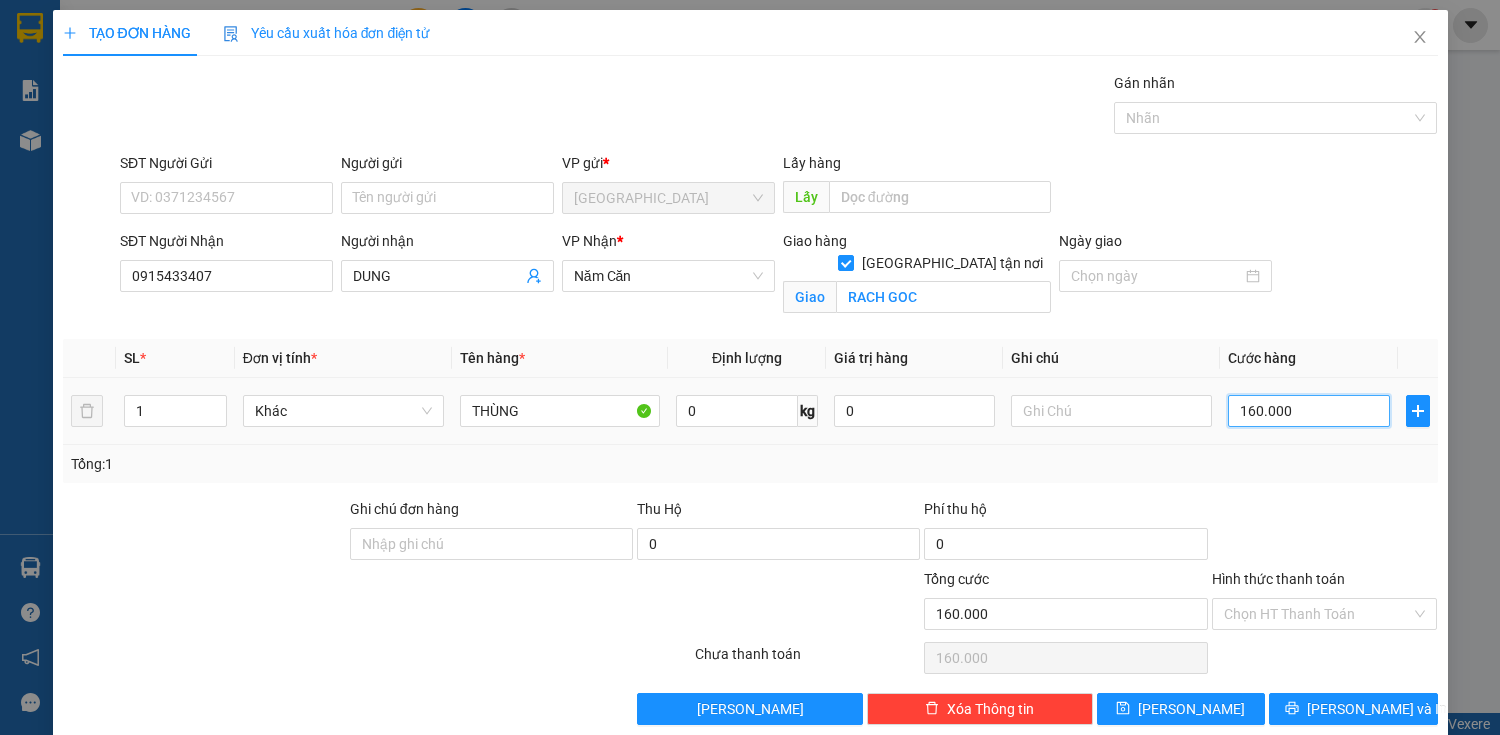 click on "160.000" at bounding box center [1308, 411] 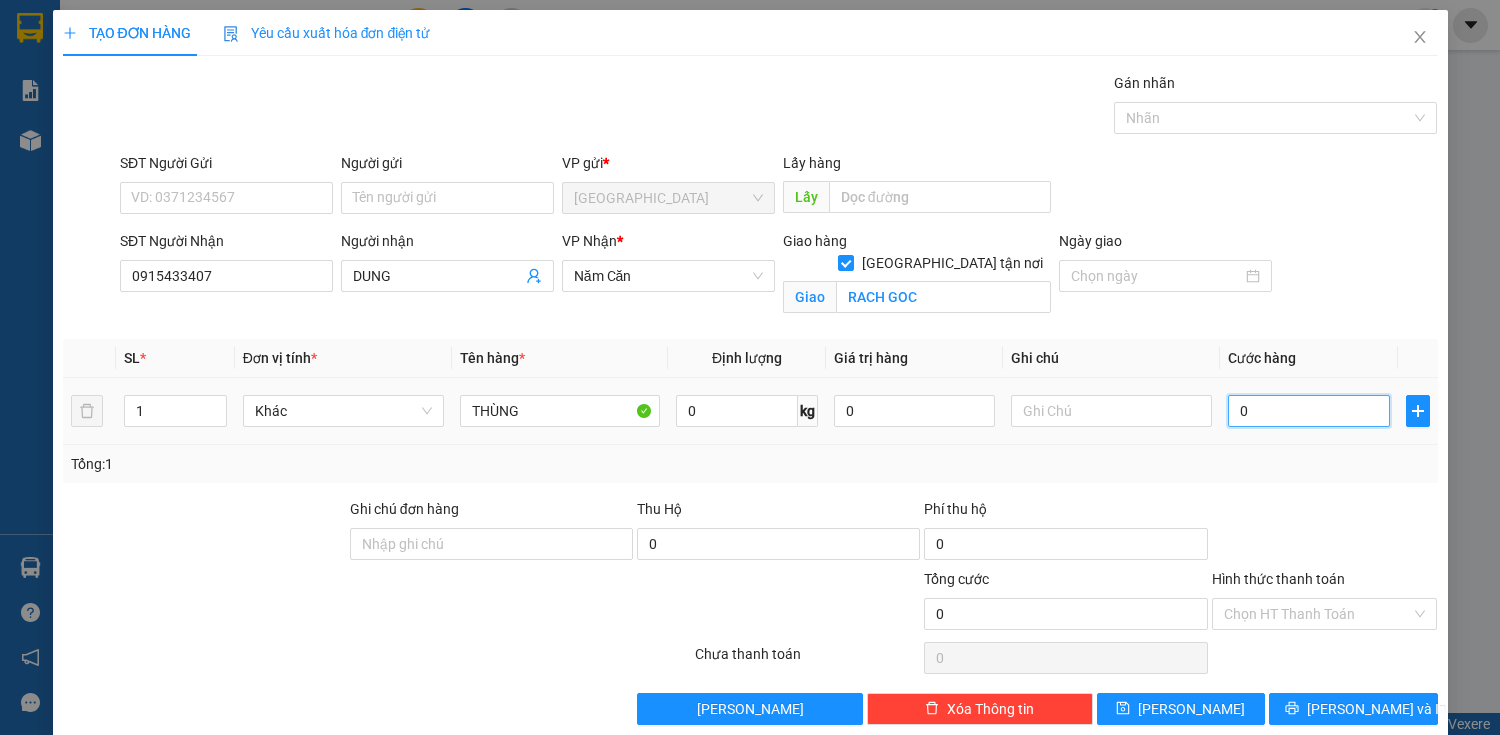 type on "10" 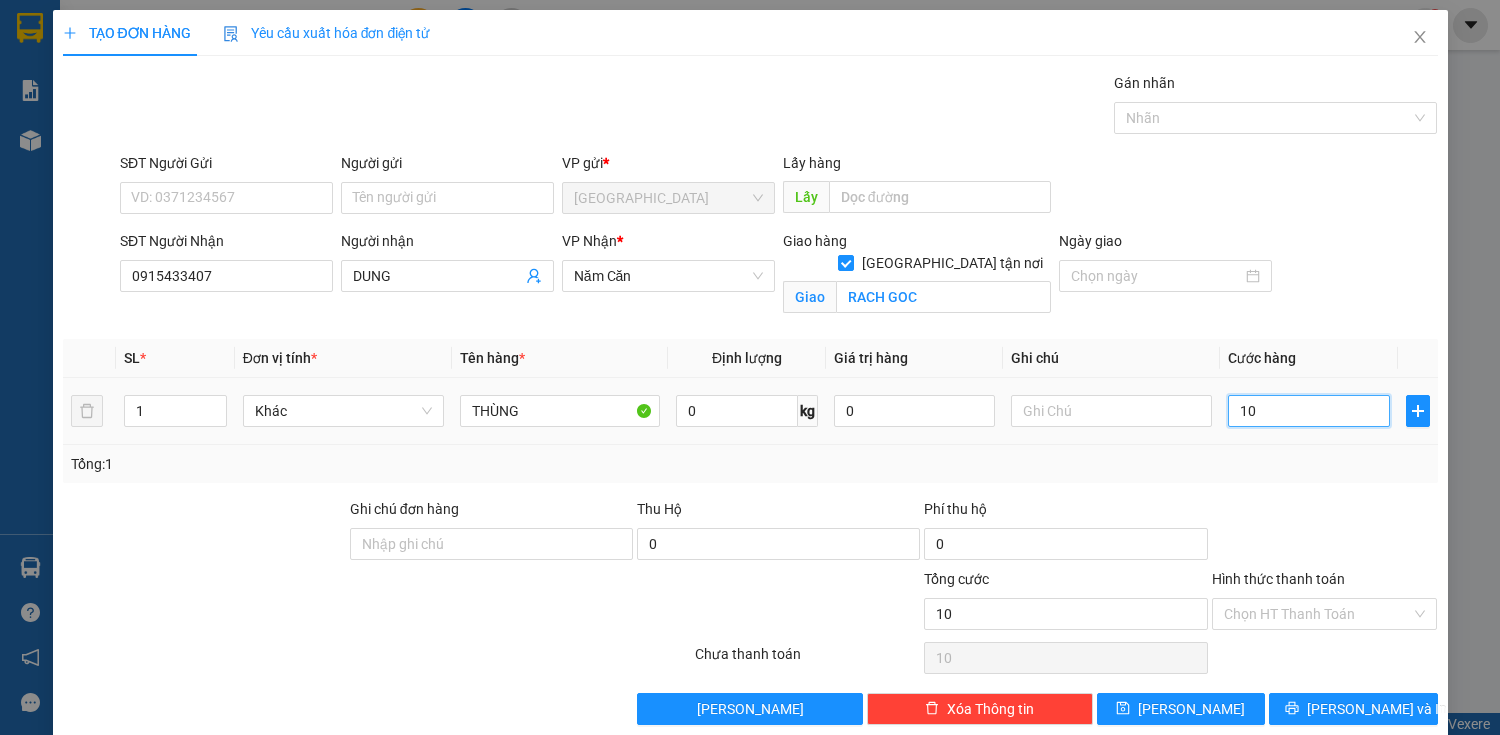 type on "190" 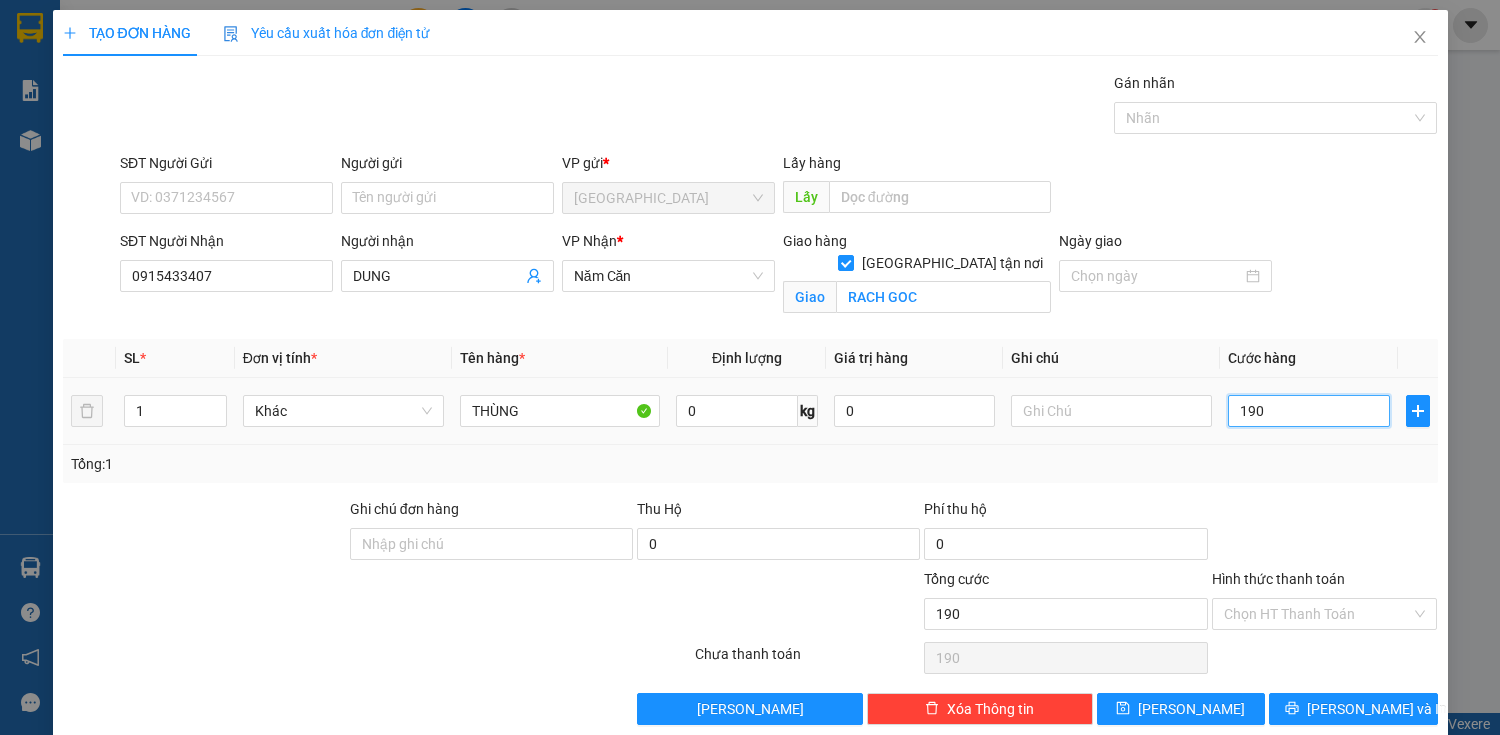 type on "1.900" 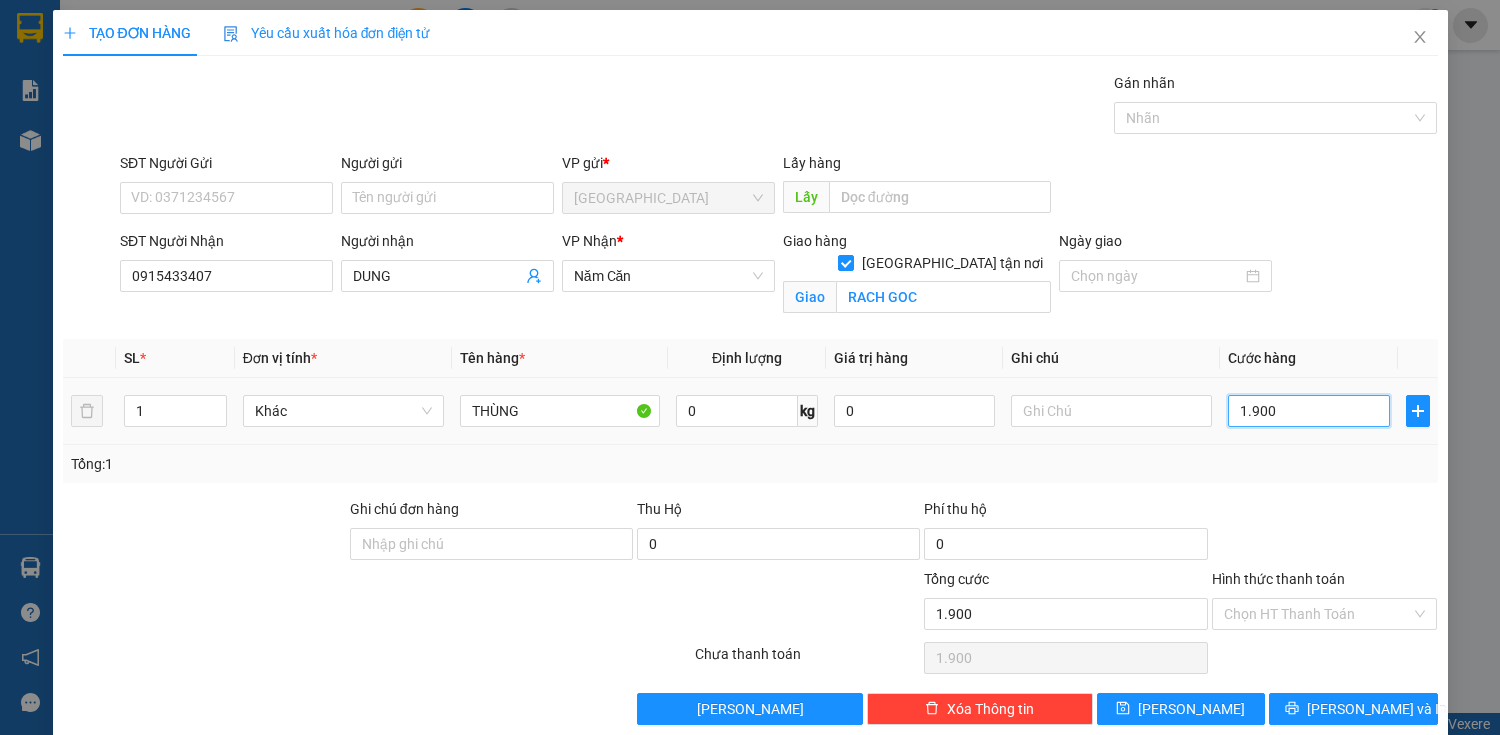 type on "19.000" 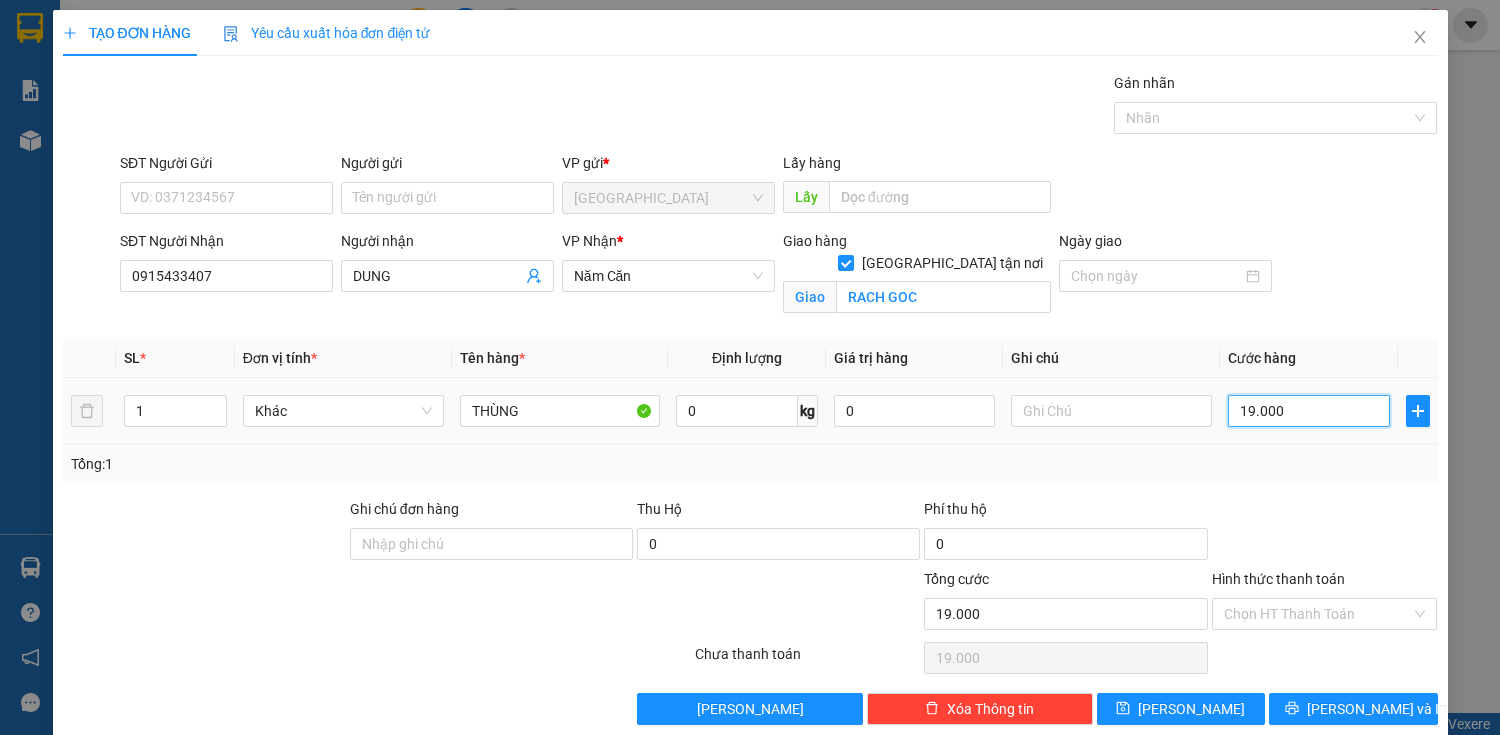 type on "190.000" 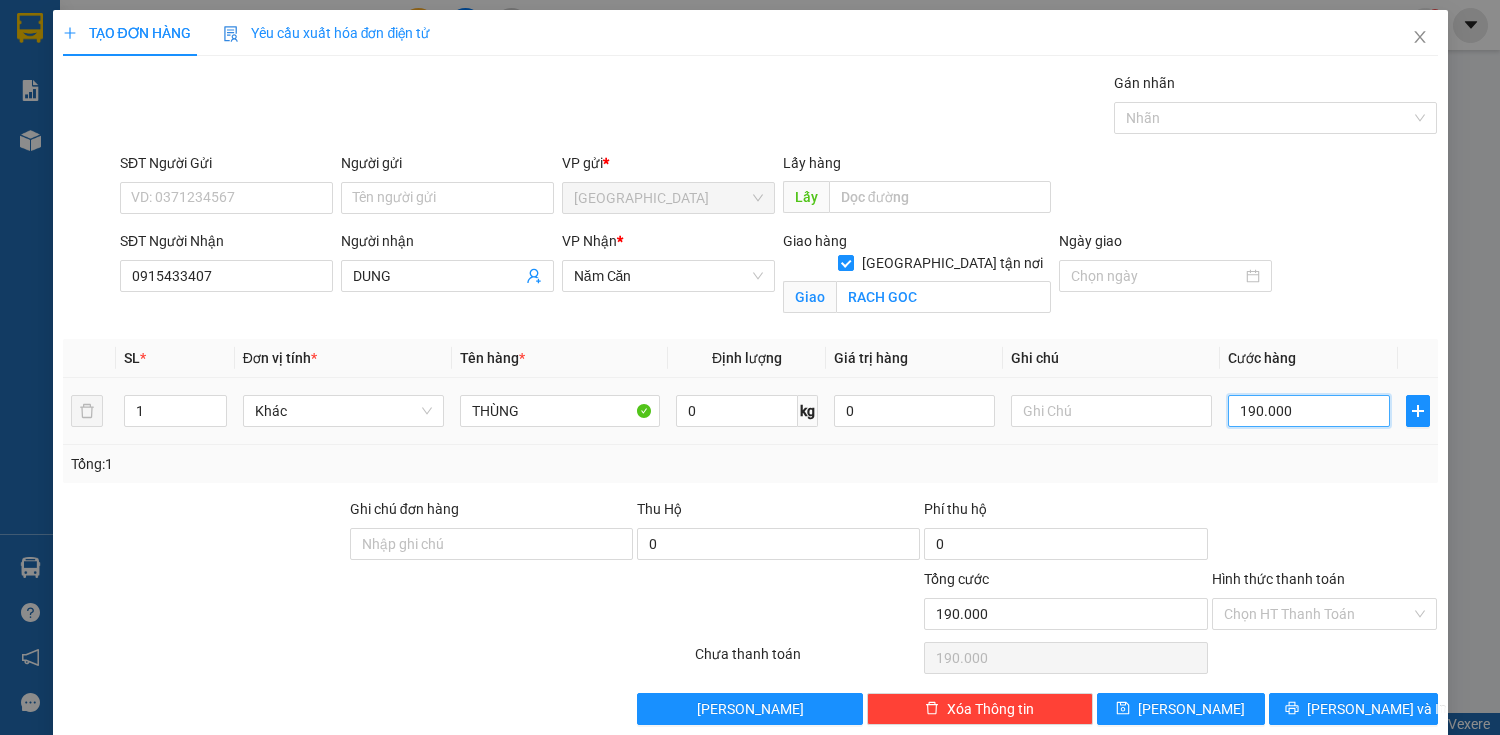 type on "1.900.000" 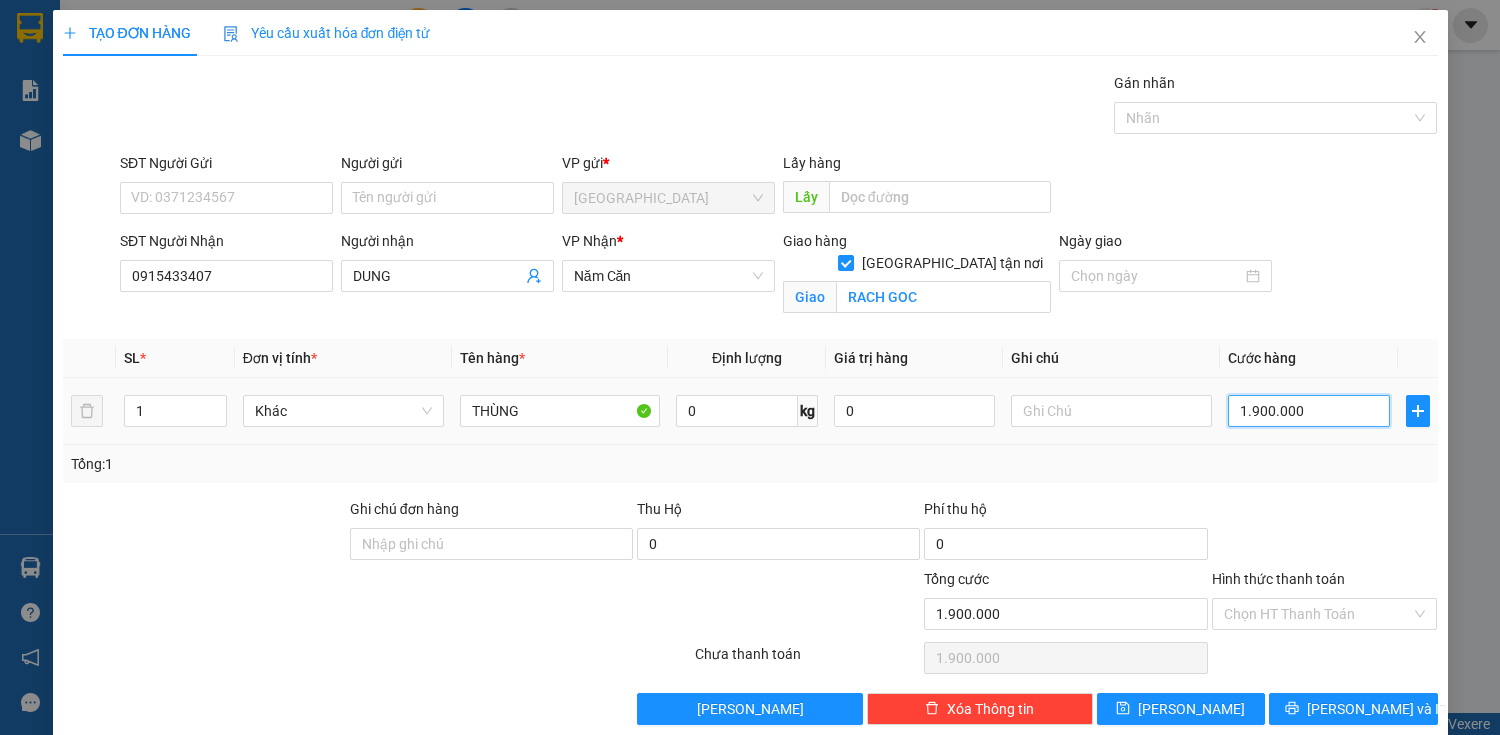 type on "190.000" 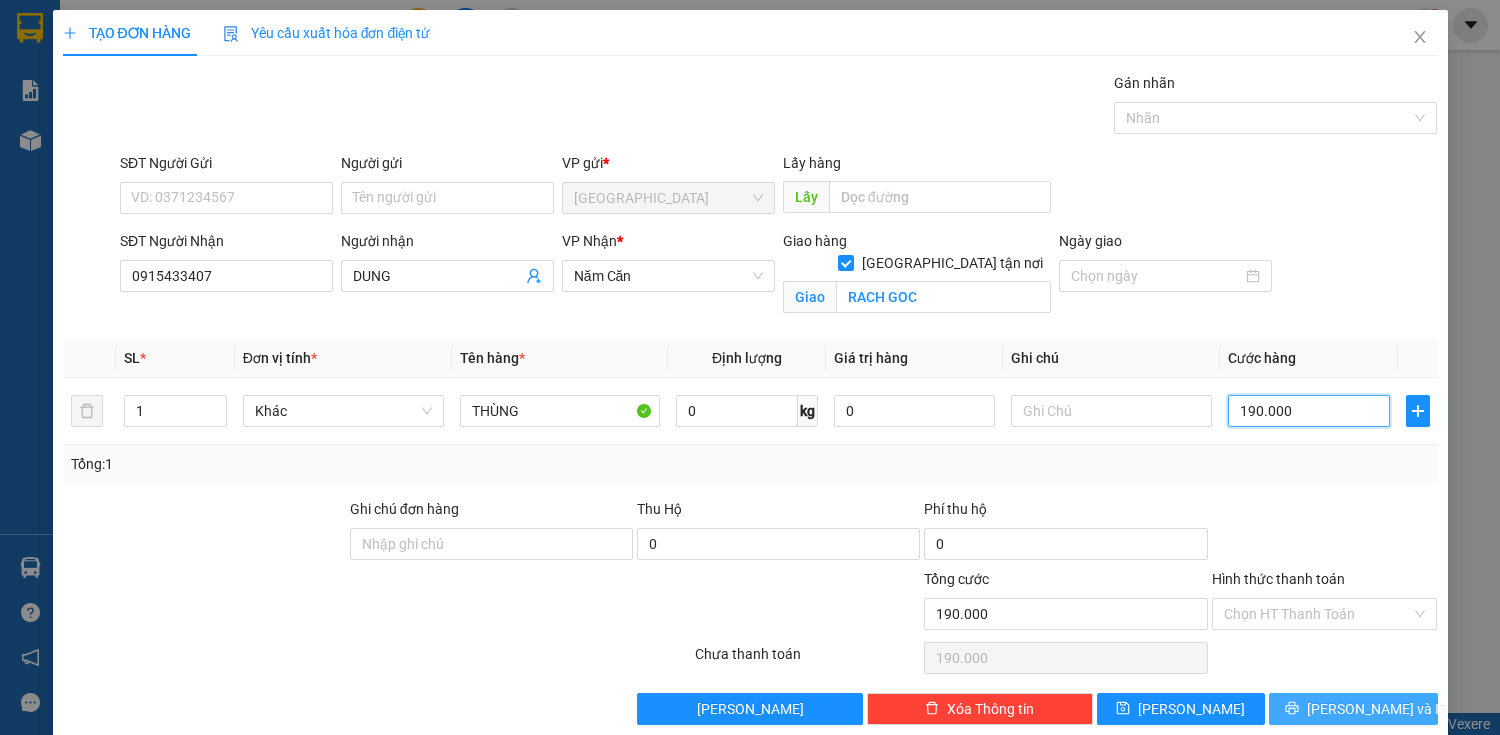 type on "190.000" 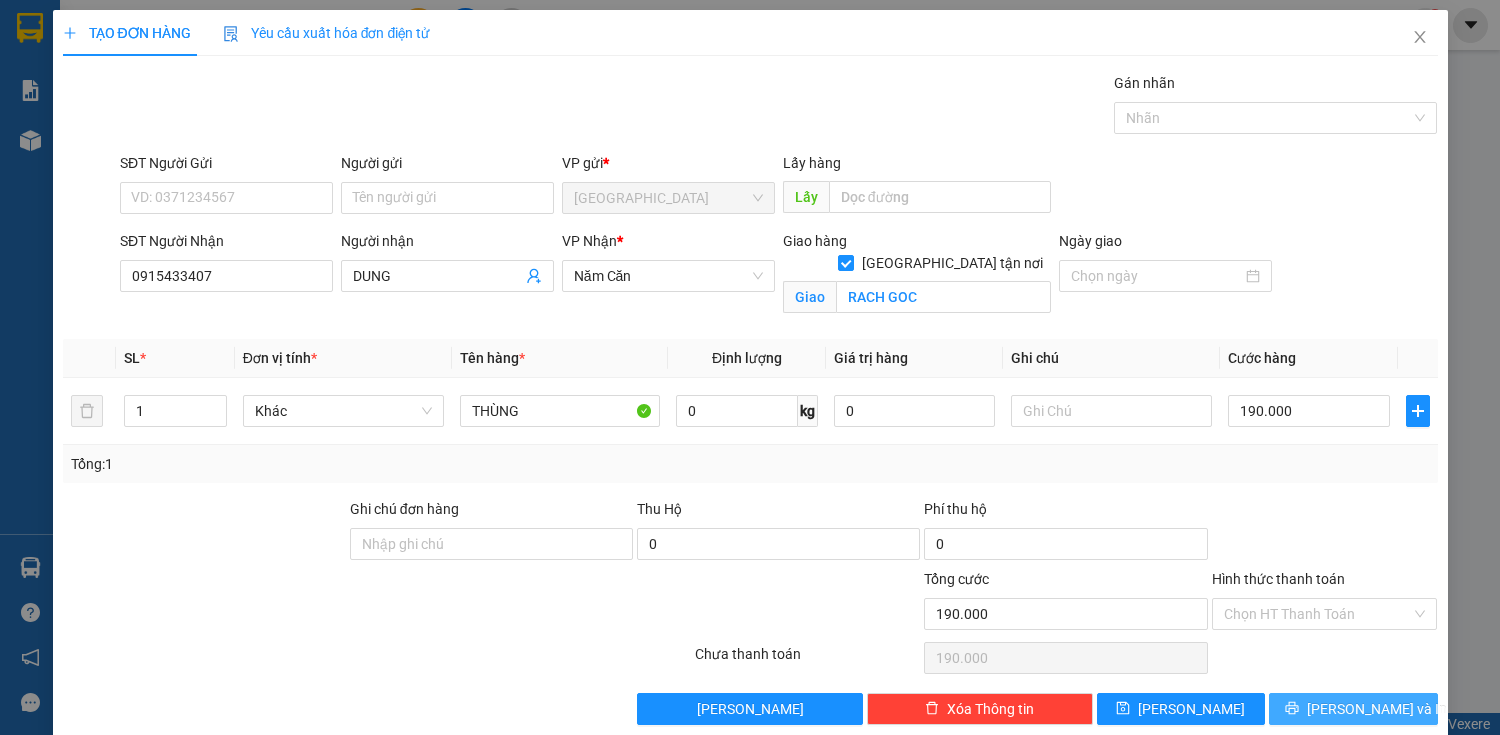 click on "[PERSON_NAME] và In" at bounding box center (1377, 709) 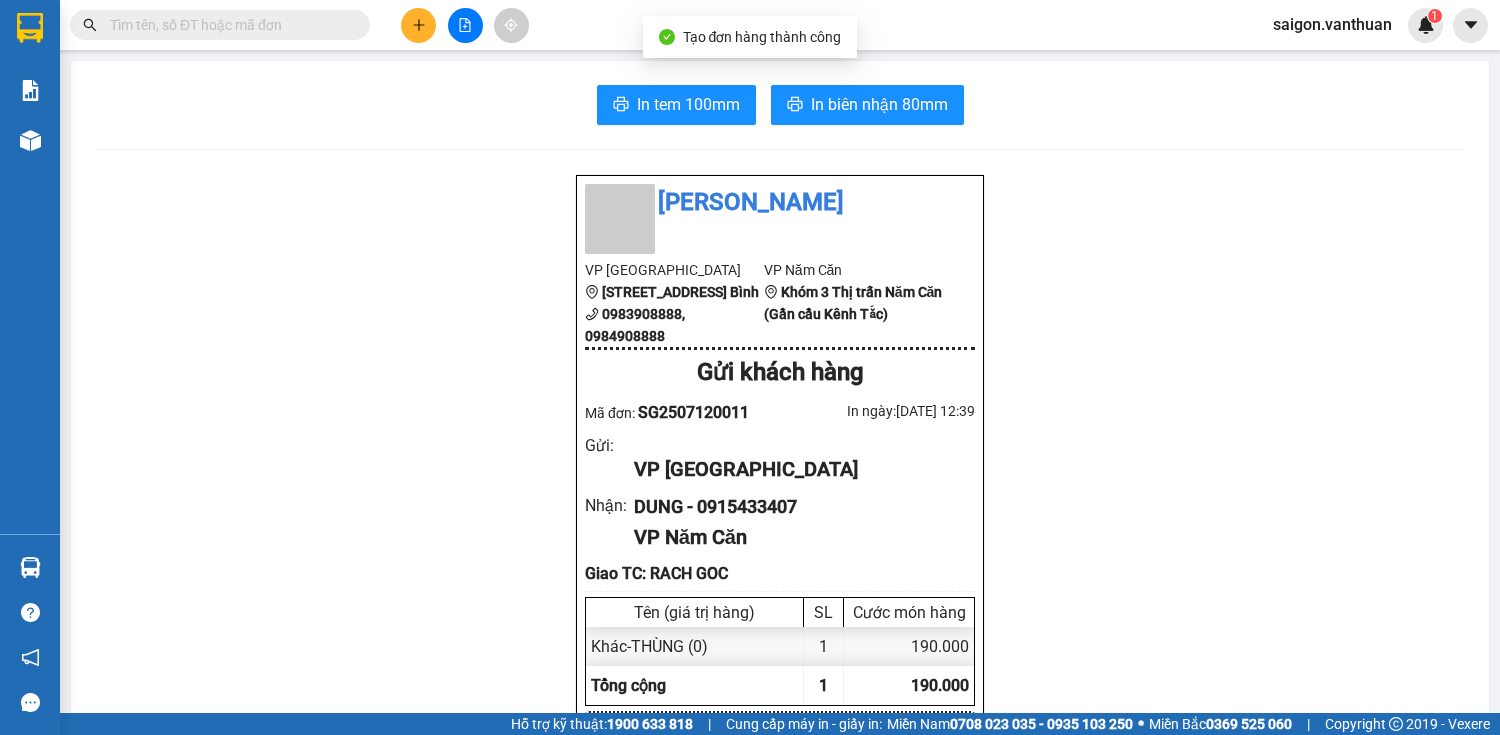 drag, startPoint x: 707, startPoint y: 71, endPoint x: 707, endPoint y: 83, distance: 12 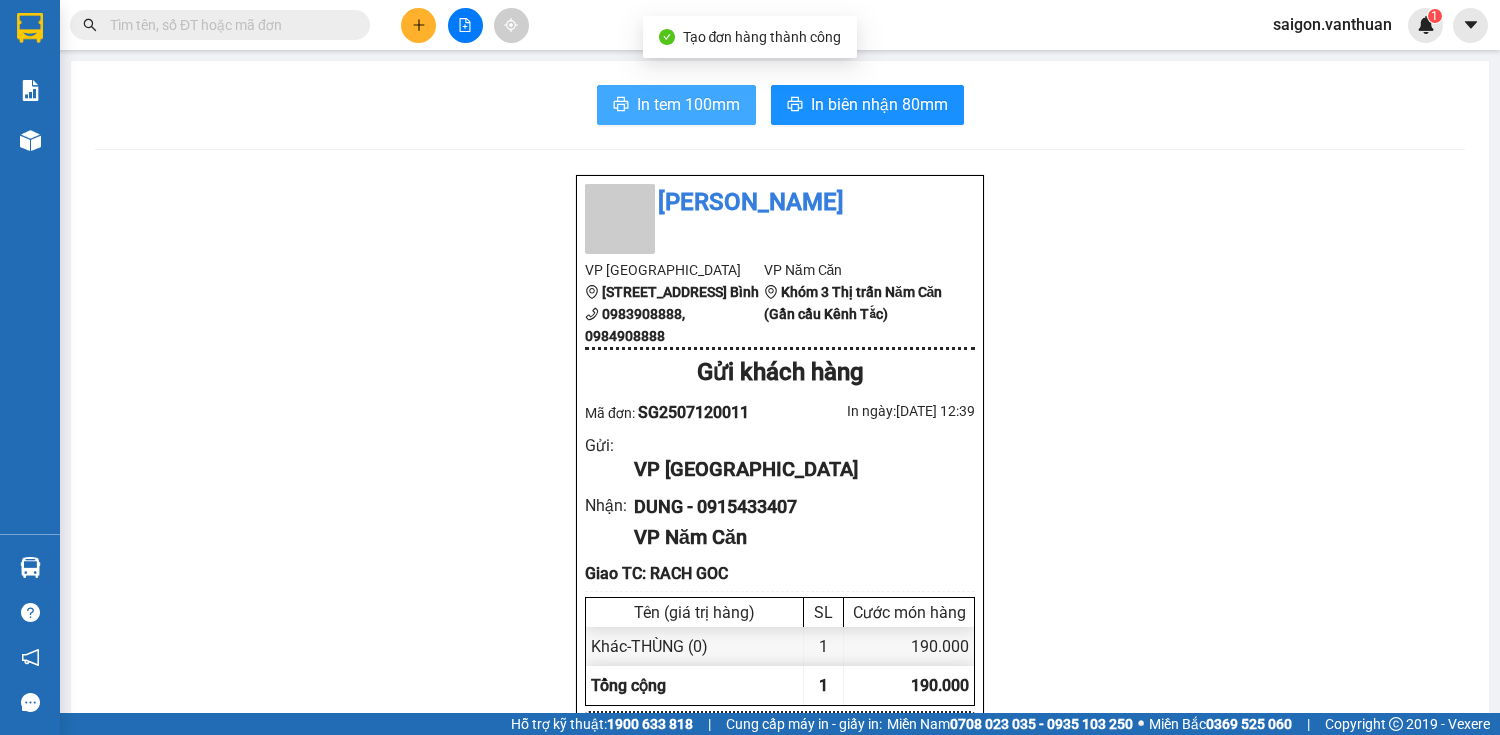 click on "In tem 100mm" at bounding box center (688, 104) 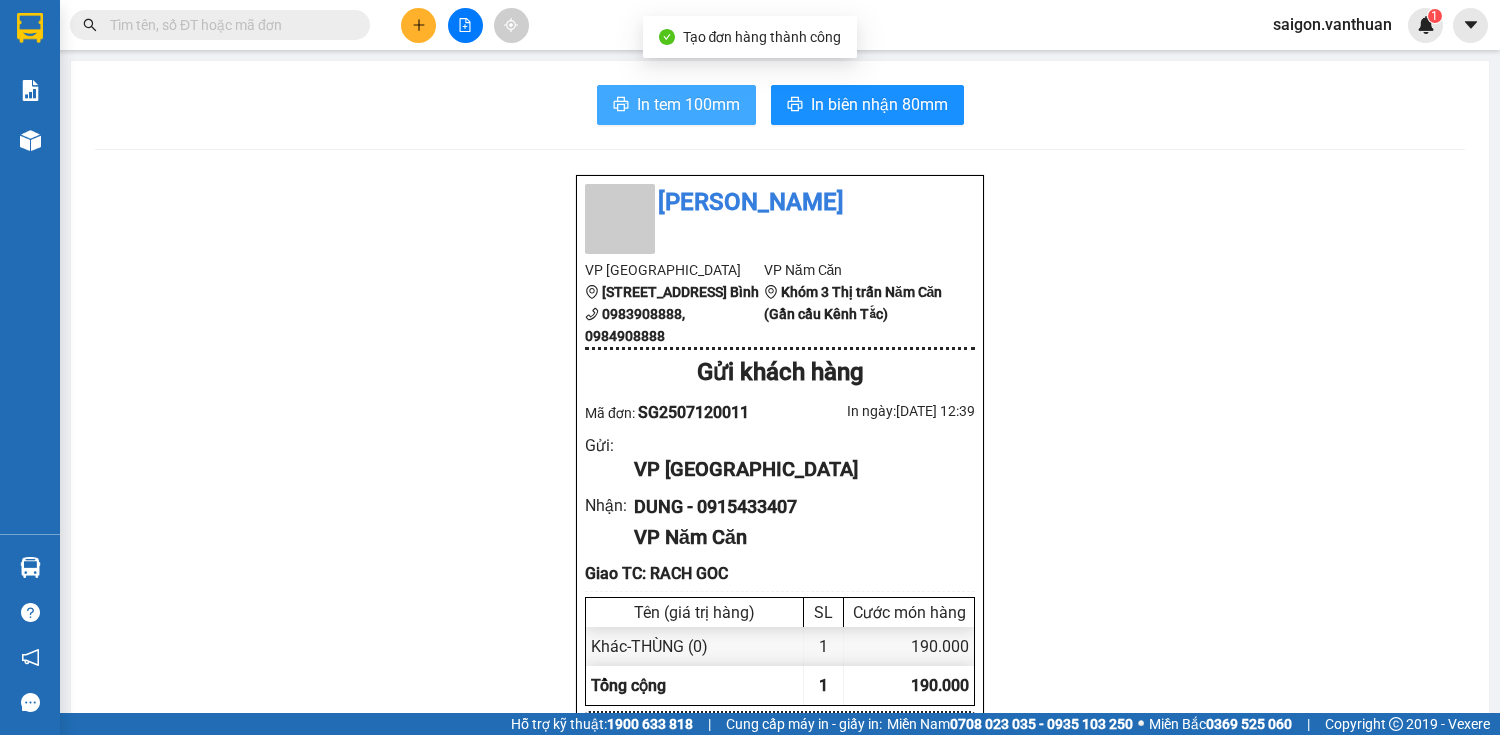 scroll, scrollTop: 0, scrollLeft: 0, axis: both 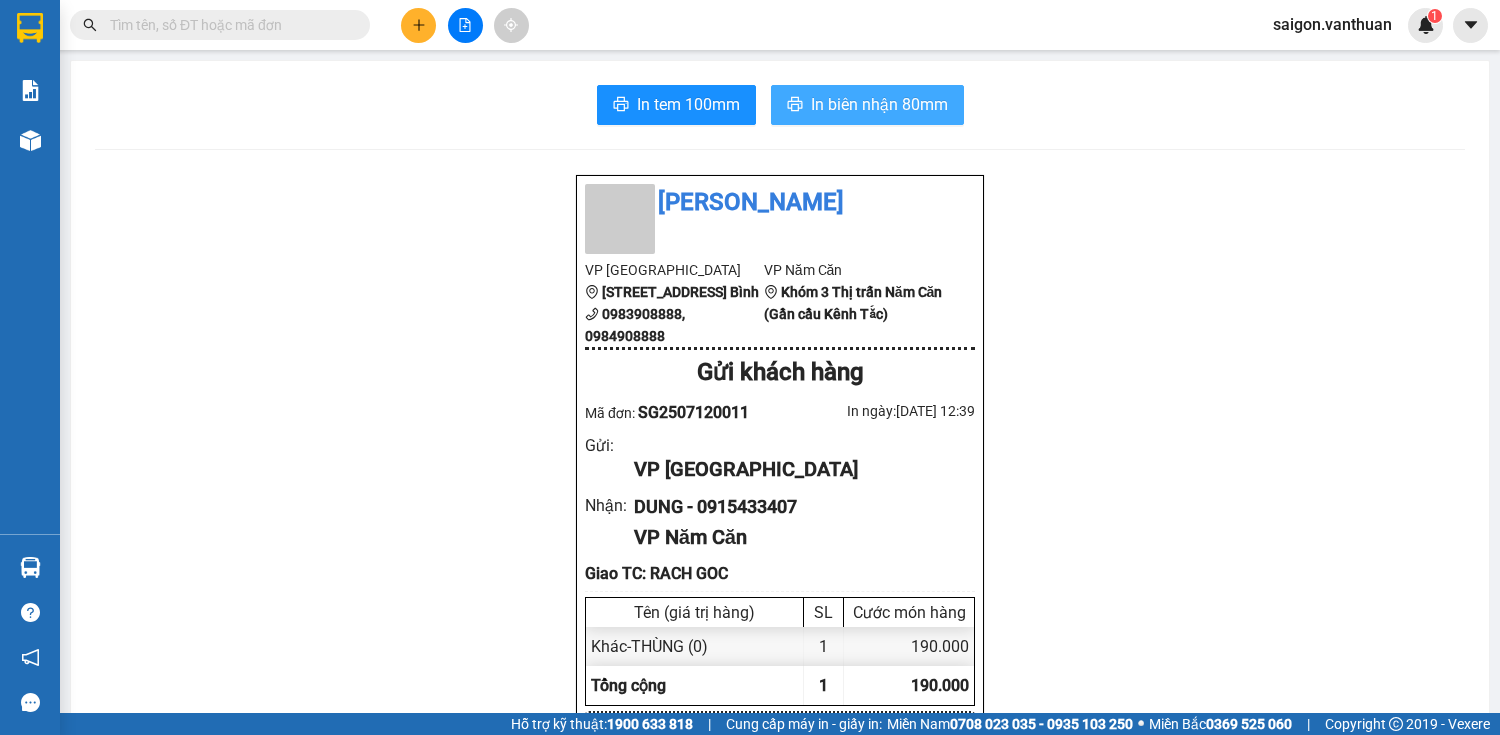 click on "In biên nhận 80mm" at bounding box center (879, 104) 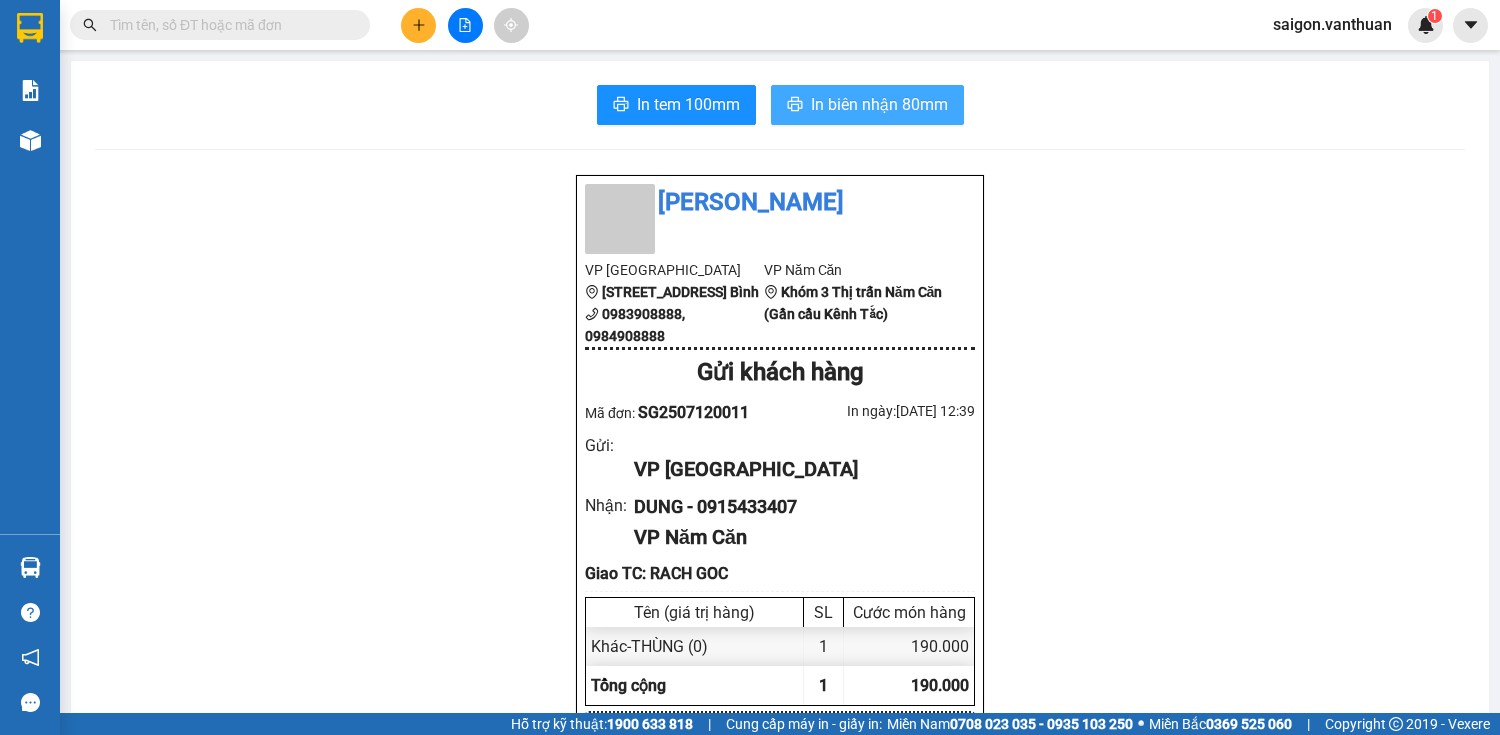scroll, scrollTop: 0, scrollLeft: 0, axis: both 